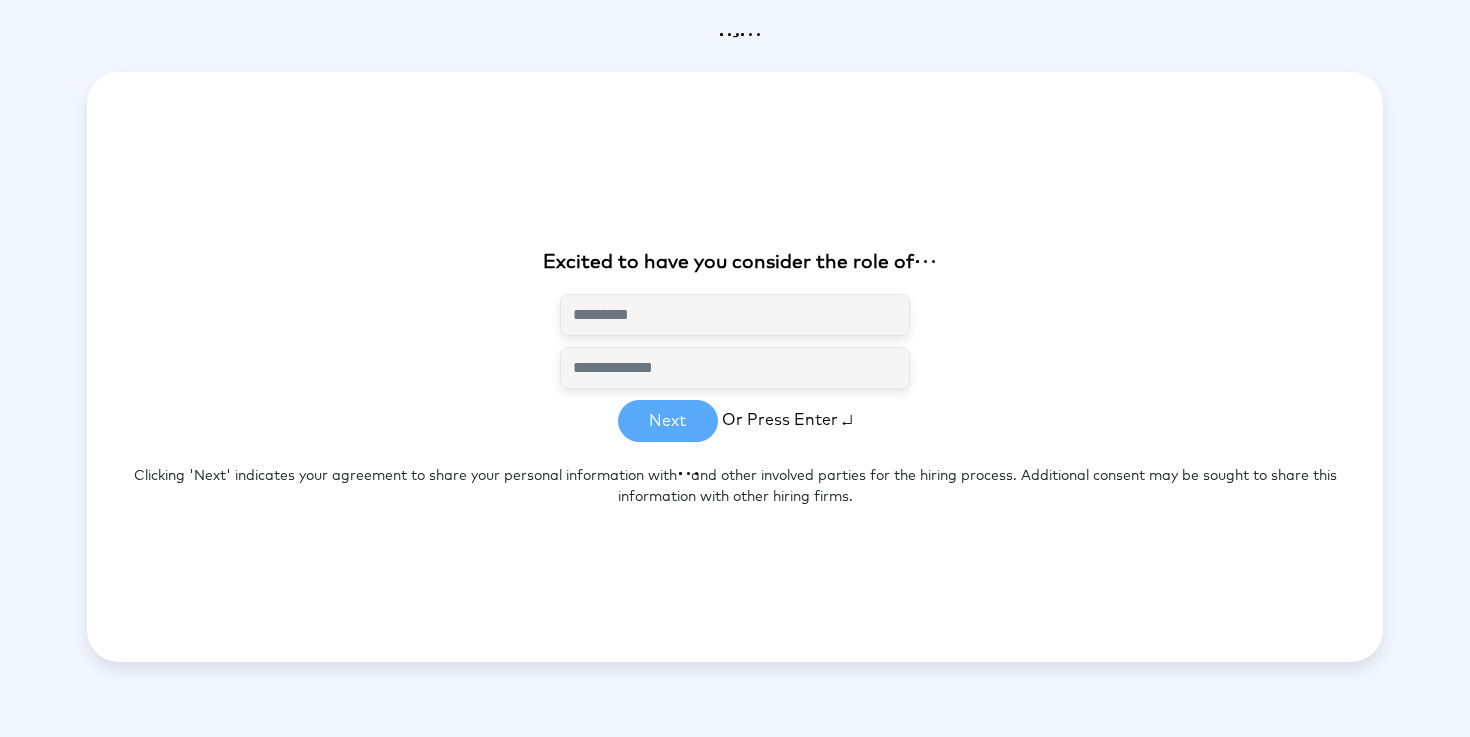 scroll, scrollTop: 0, scrollLeft: 0, axis: both 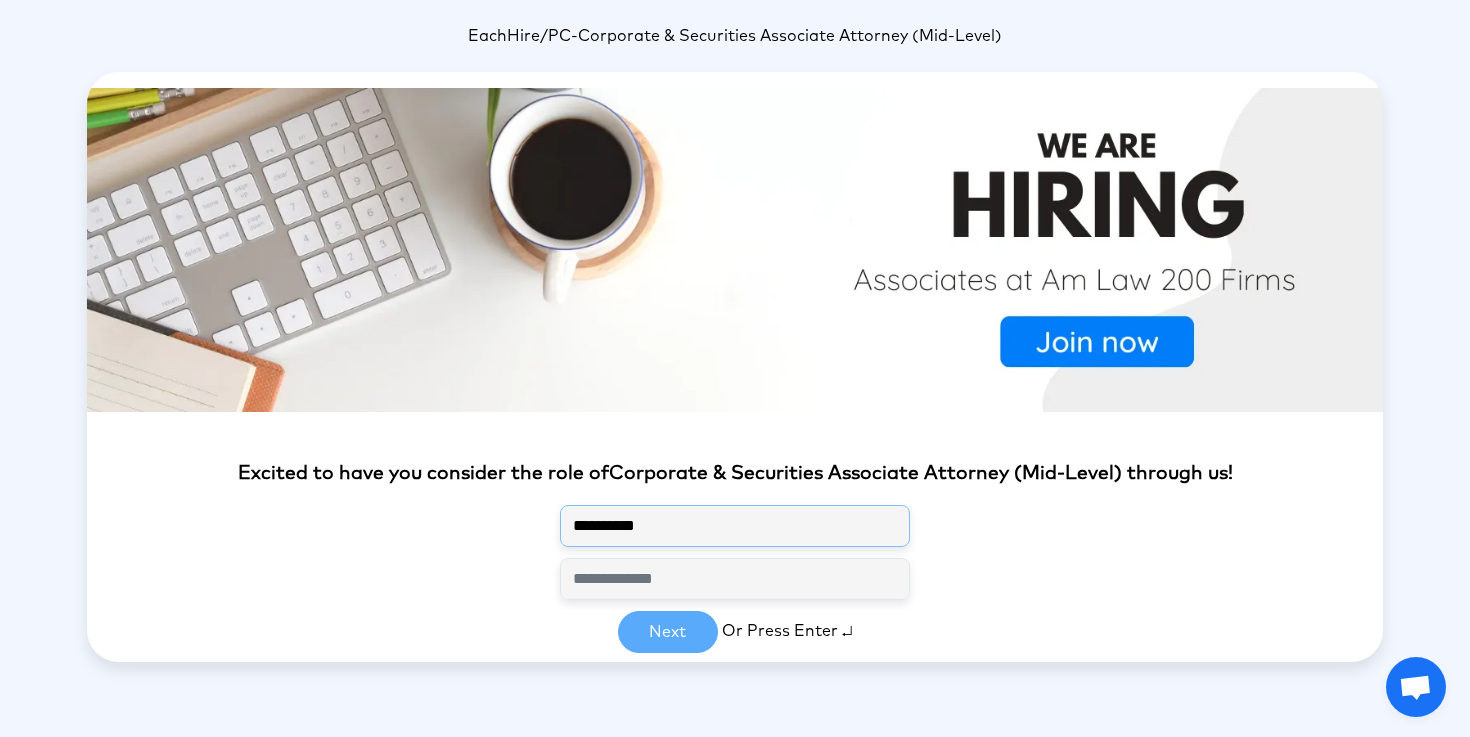 type on "**********" 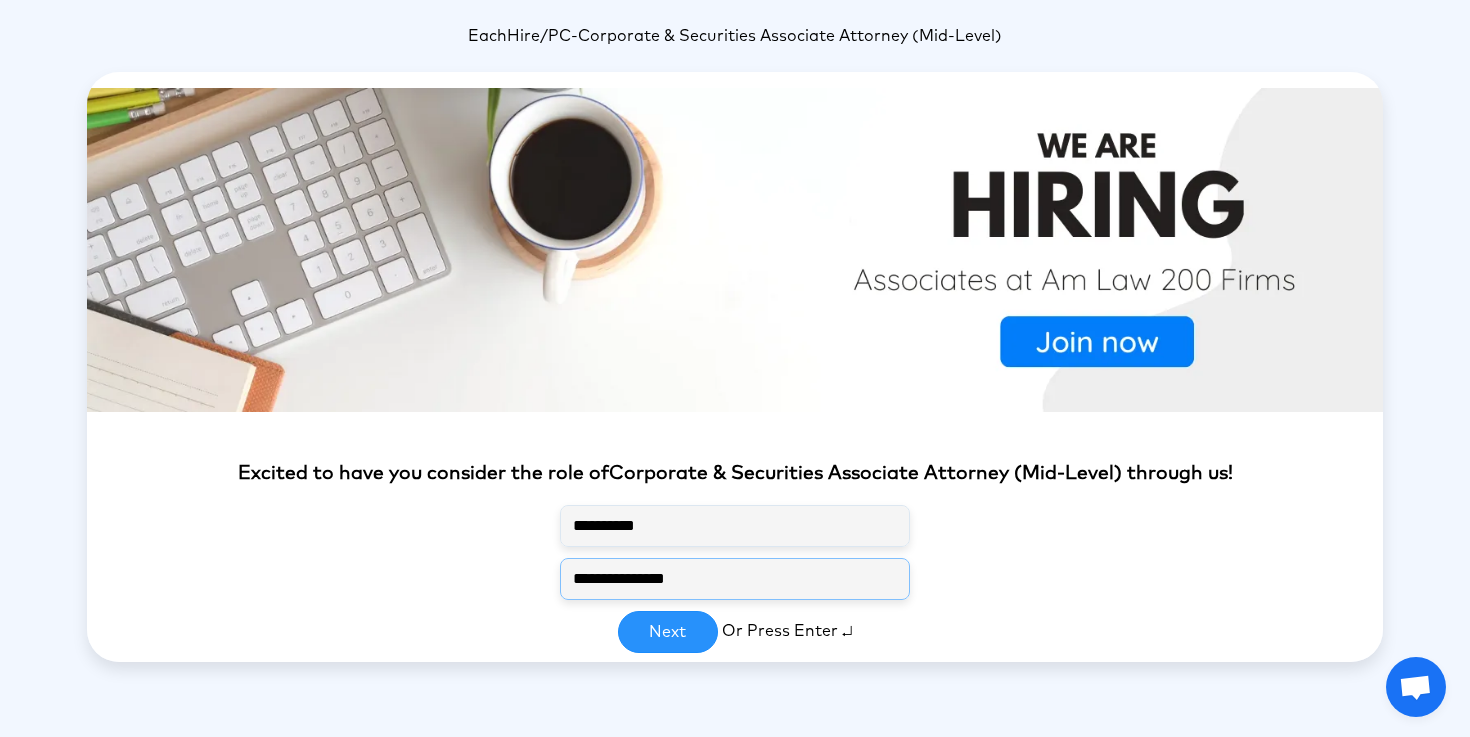 drag, startPoint x: 690, startPoint y: 578, endPoint x: 666, endPoint y: 636, distance: 62.76942 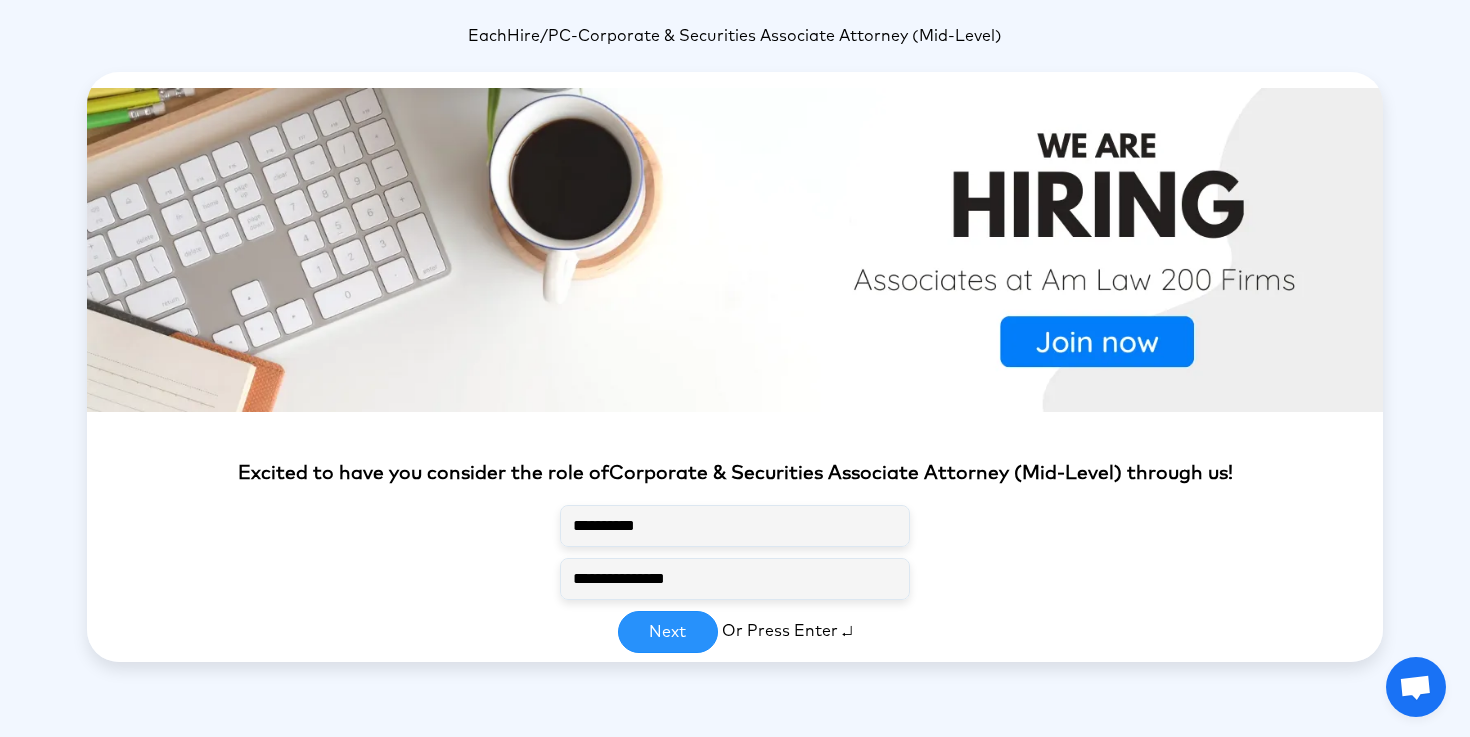 click on "Next" at bounding box center (668, 632) 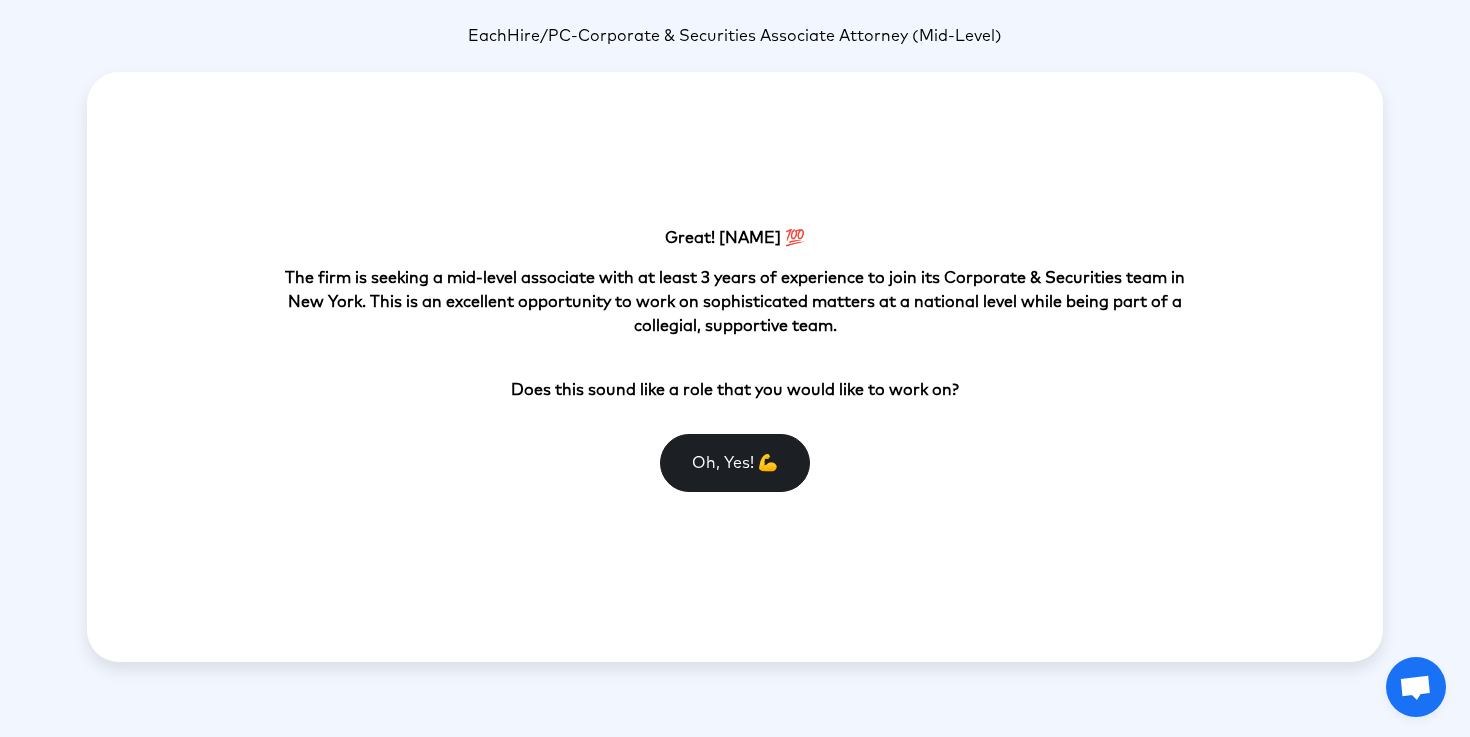 click on "Oh, Yes! 💪" at bounding box center [735, 463] 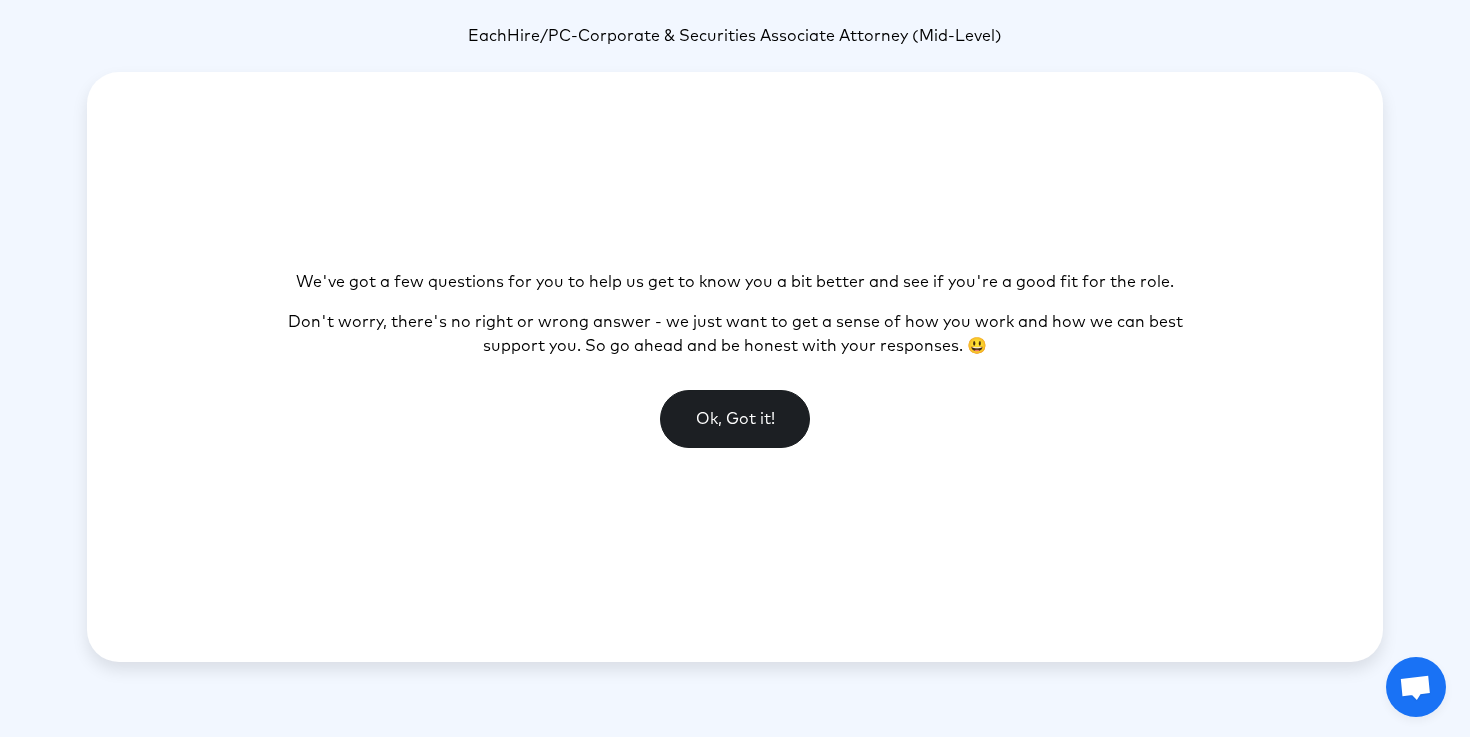 click on "Ok, Got it!" at bounding box center [735, 419] 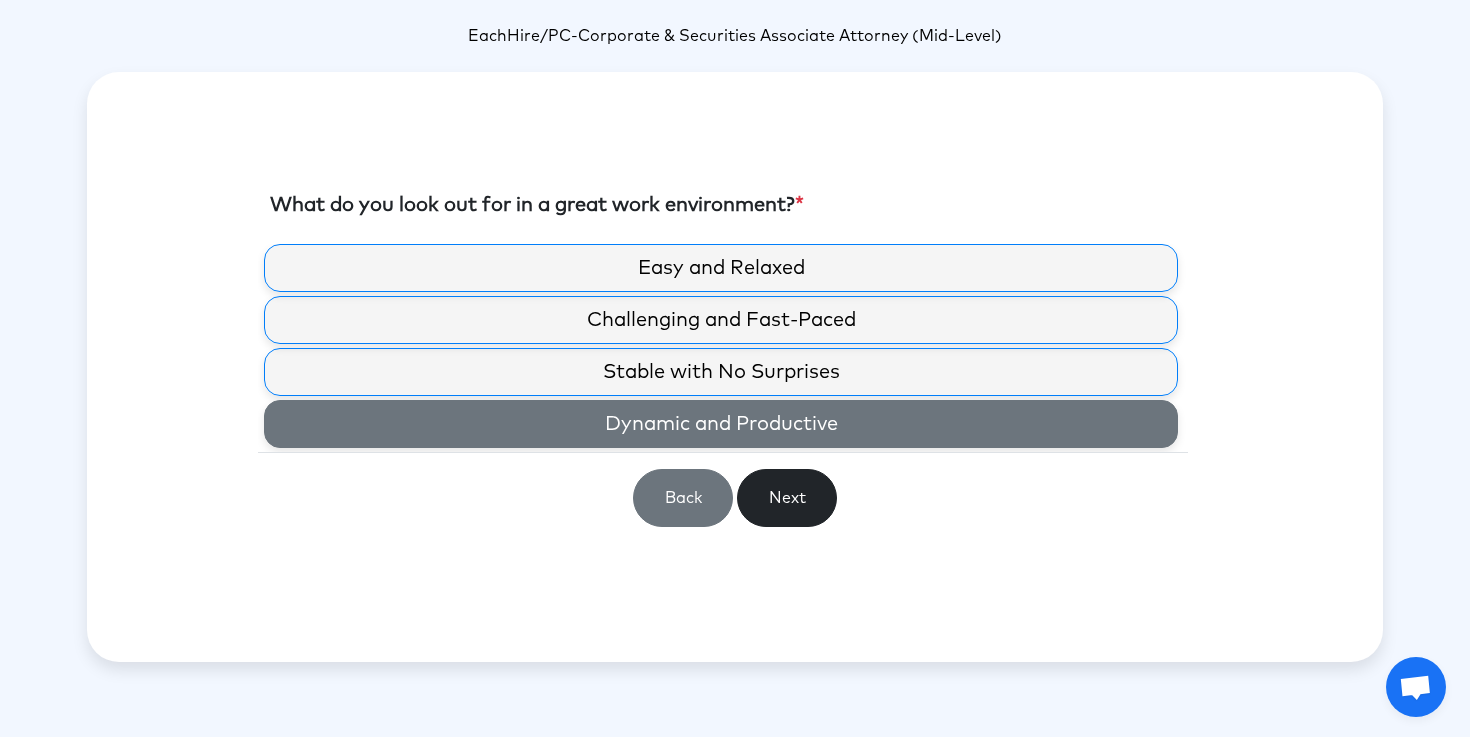 click on "Dynamic and Productive" at bounding box center [721, 424] 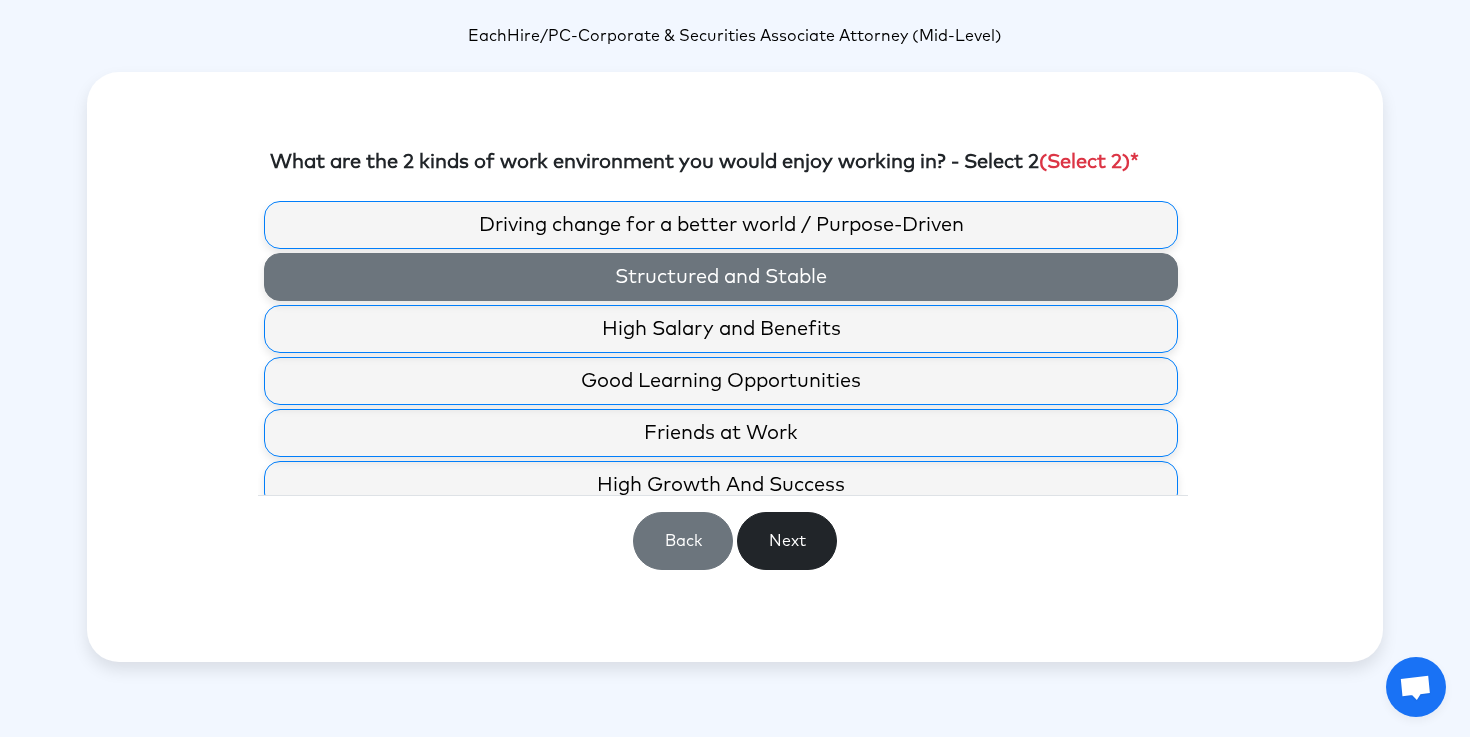 click on "Structured and Stable" at bounding box center (721, 277) 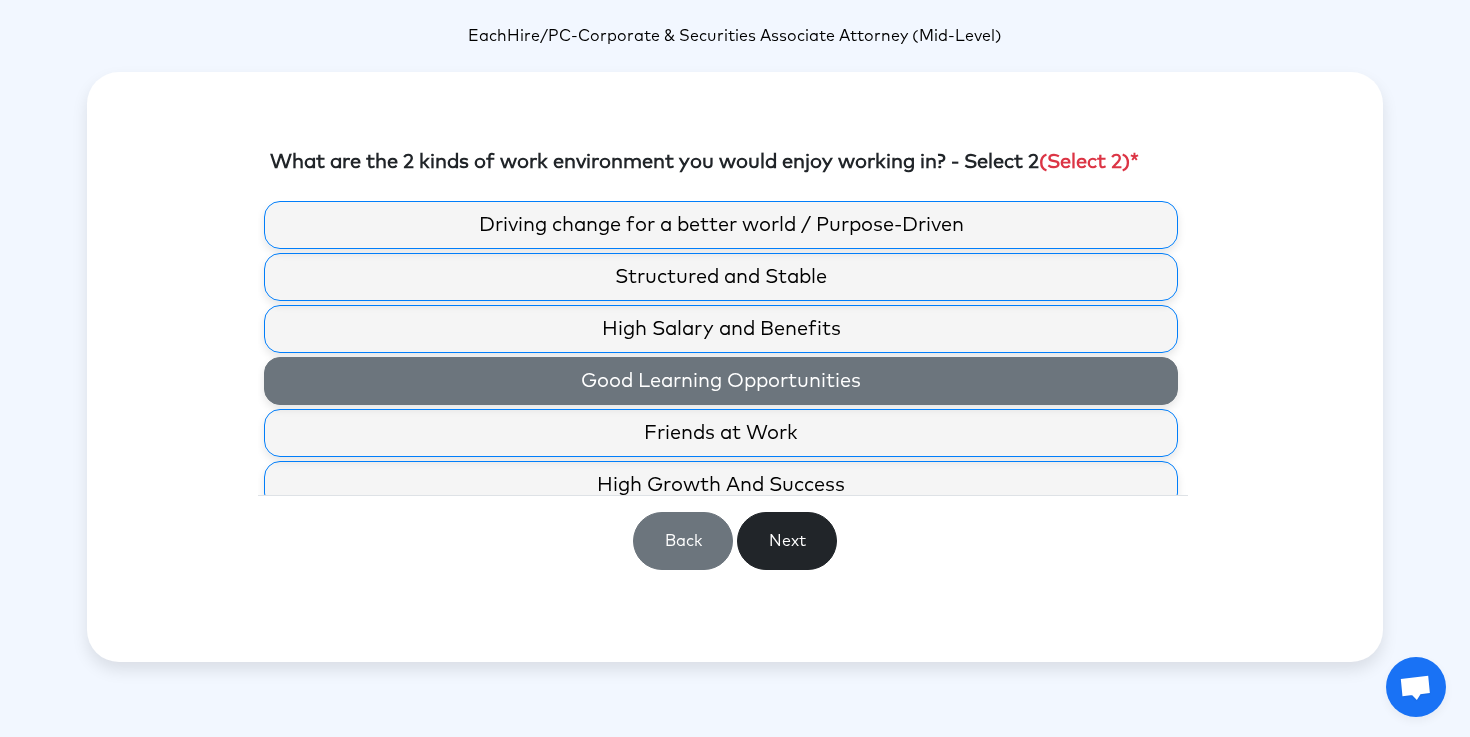 click on "Good Learning Opportunities" at bounding box center (721, 381) 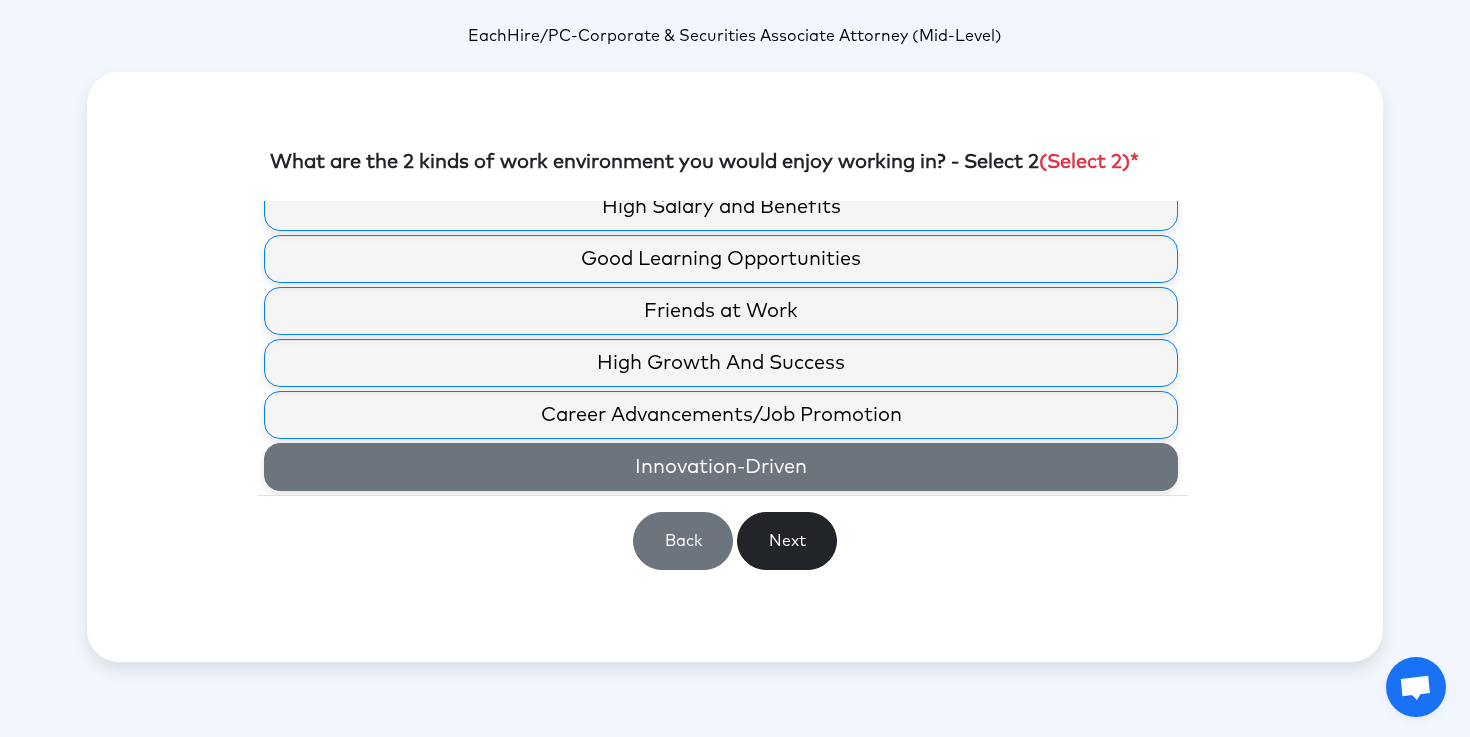 scroll, scrollTop: 122, scrollLeft: 0, axis: vertical 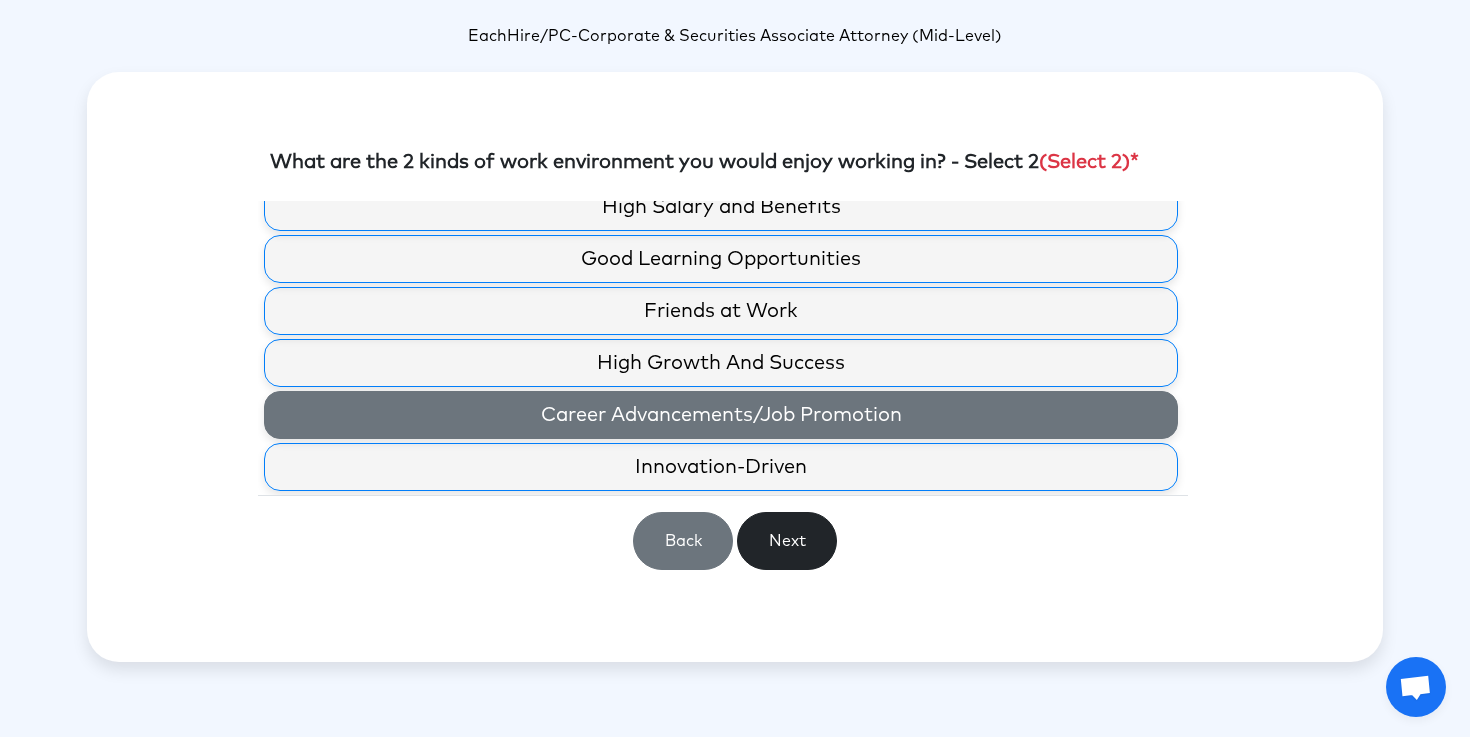 click on "Career Advancements/Job Promotion" at bounding box center (721, 415) 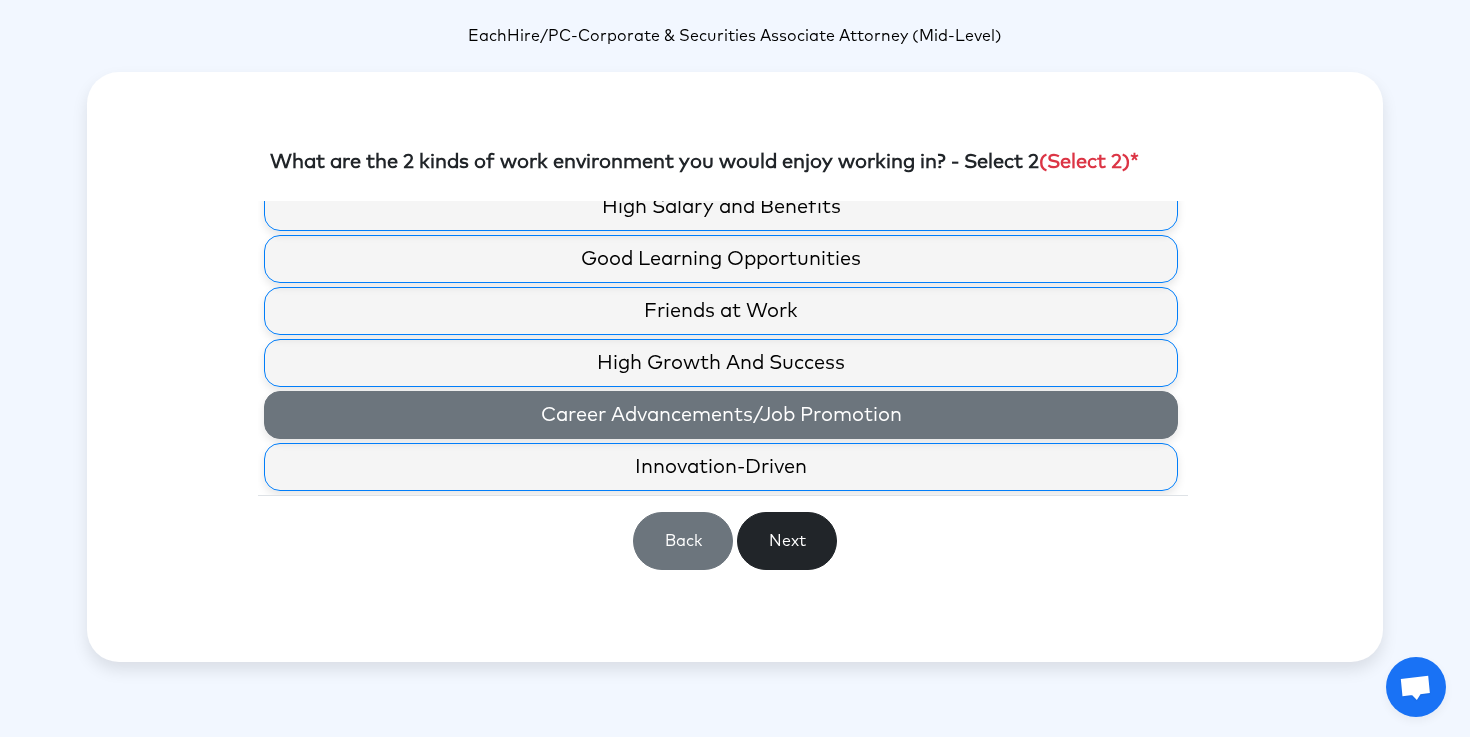 scroll, scrollTop: 122, scrollLeft: 0, axis: vertical 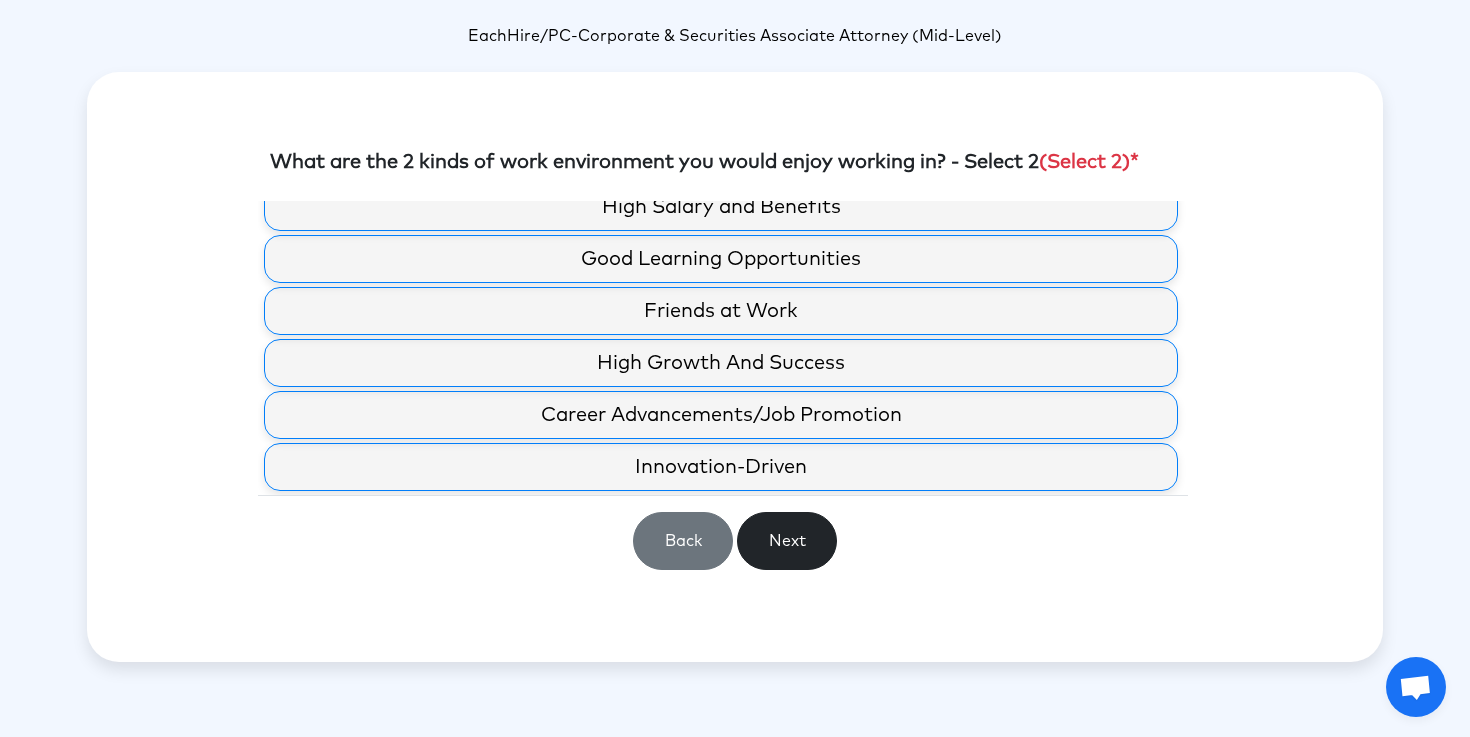 click on "Driving change for a better world / Purpose-Driven    Structured and Stable    High Salary and Benefits    Good Learning Opportunities    Friends at Work    High Growth And Success    Career Advancements/Job Promotion    Innovation-Driven     Back   Next" at bounding box center [735, 393] 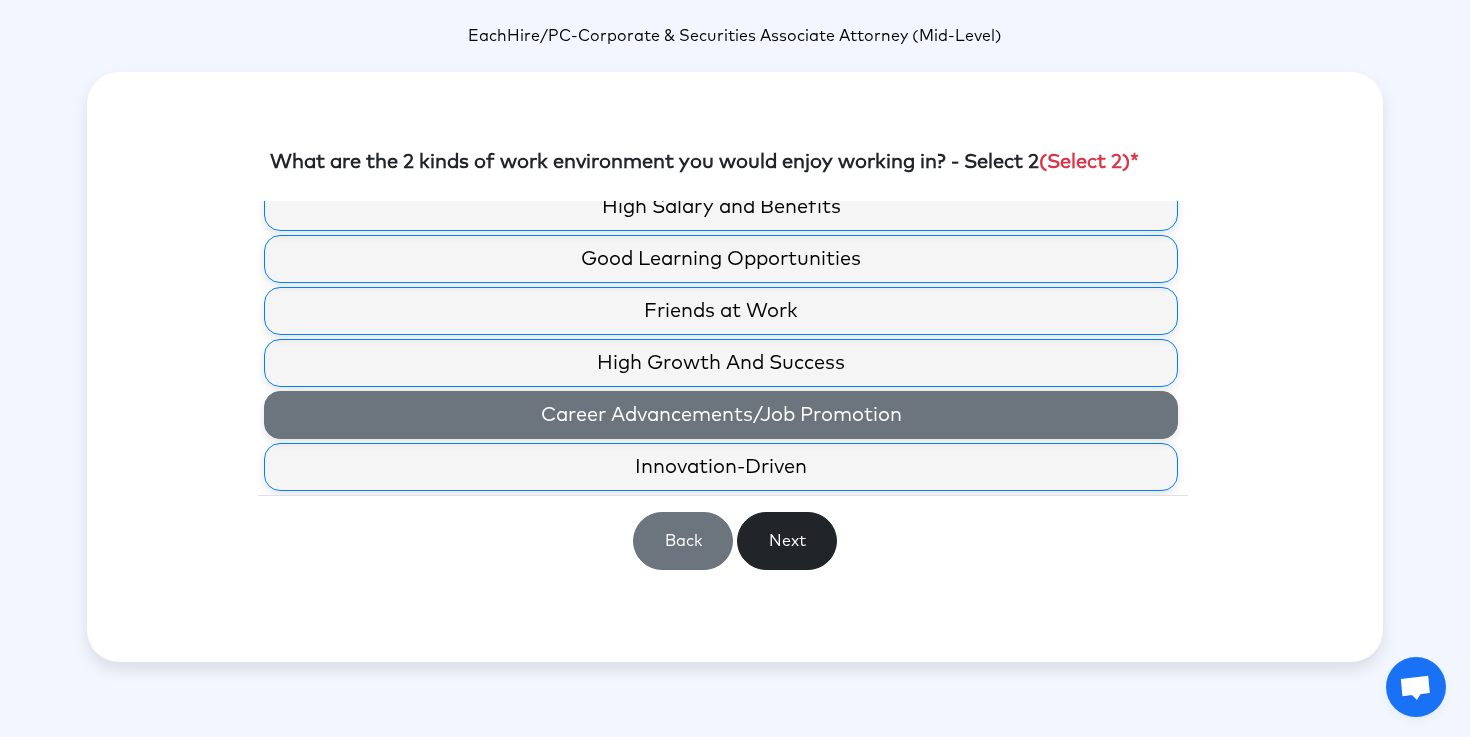 scroll, scrollTop: 0, scrollLeft: 0, axis: both 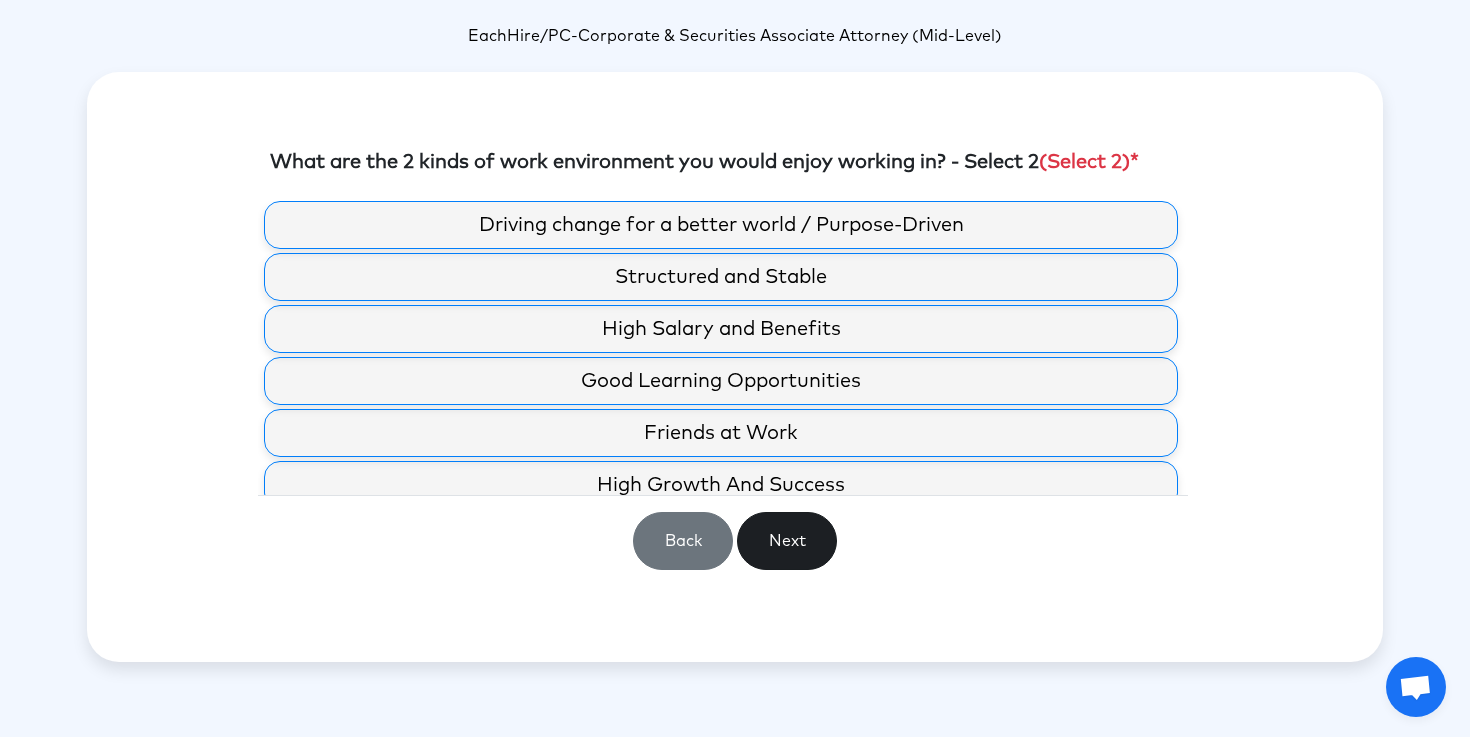click on "Next" at bounding box center (787, 541) 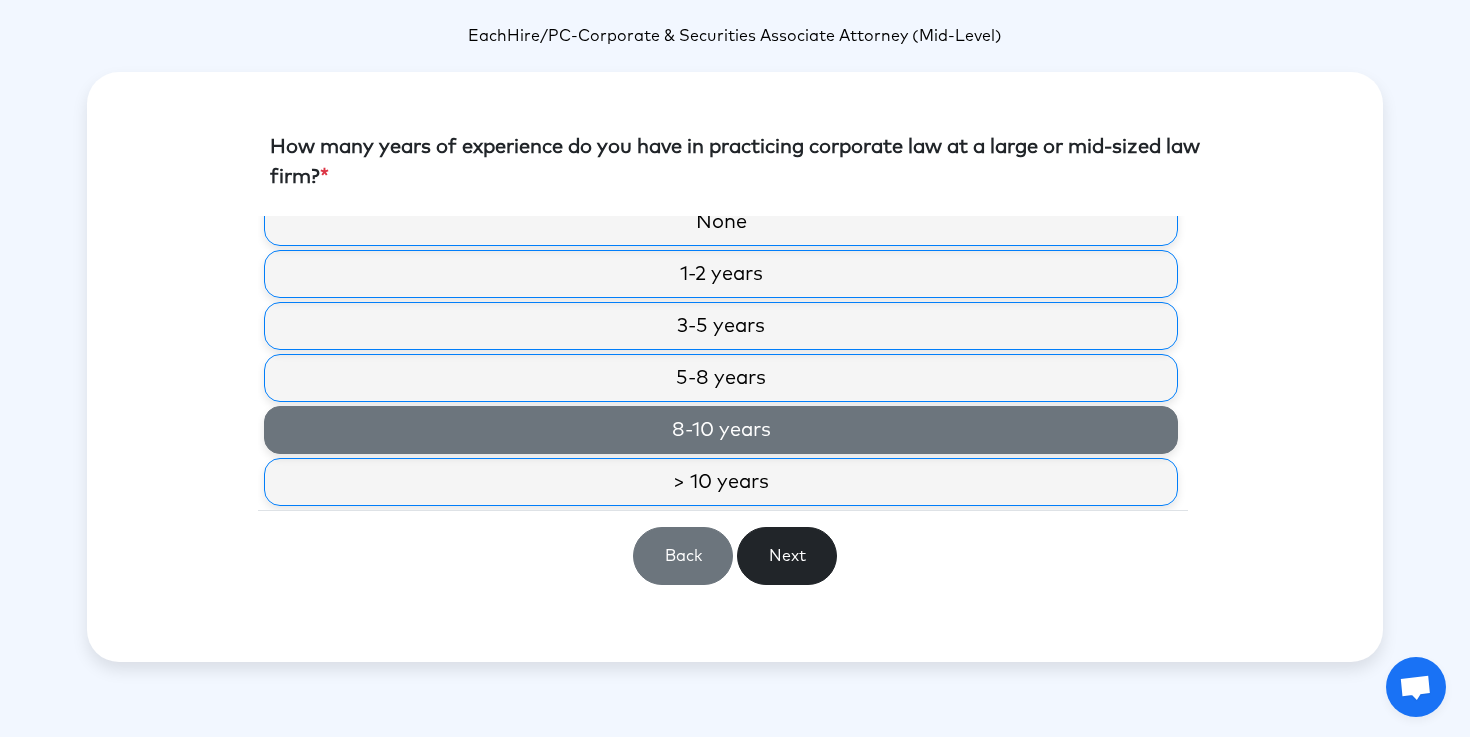 scroll, scrollTop: 18, scrollLeft: 0, axis: vertical 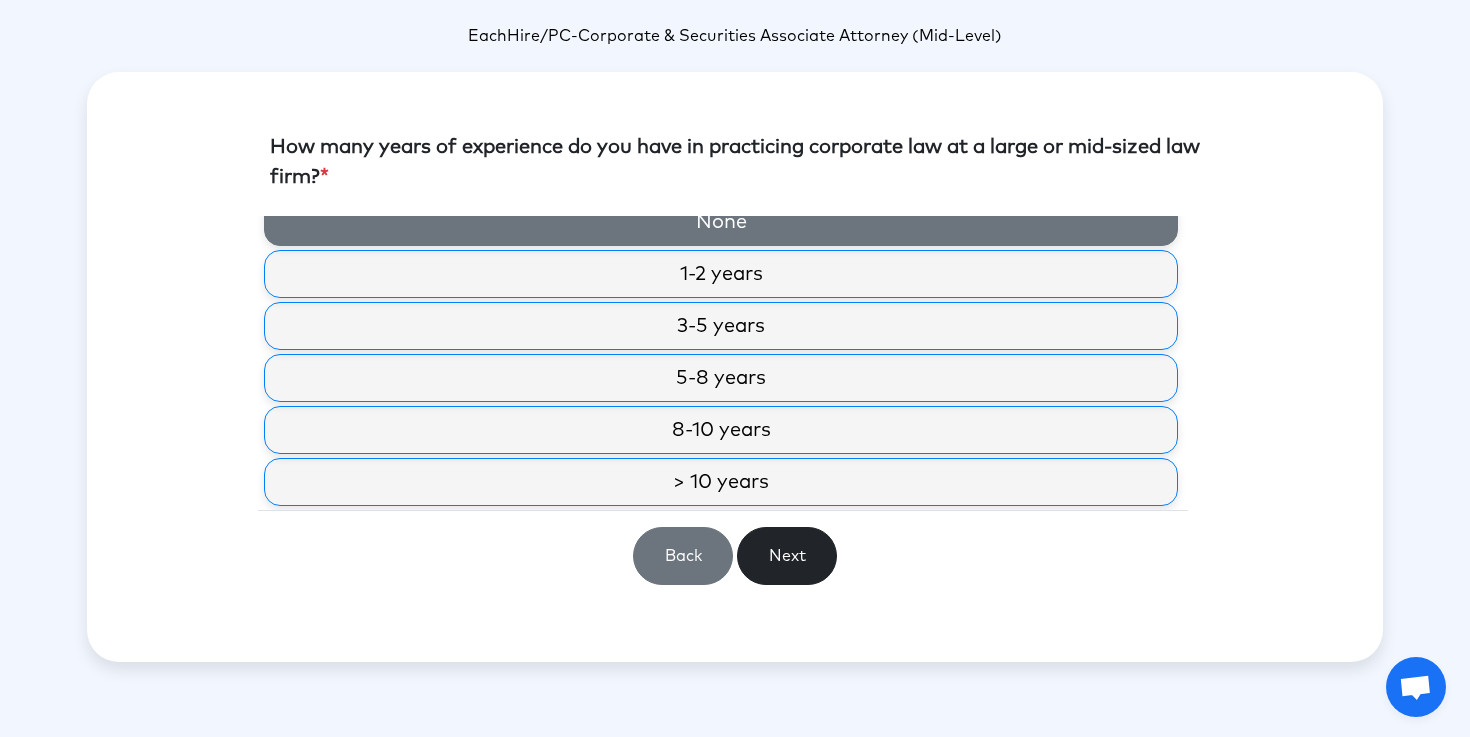 click on "None" at bounding box center [721, 222] 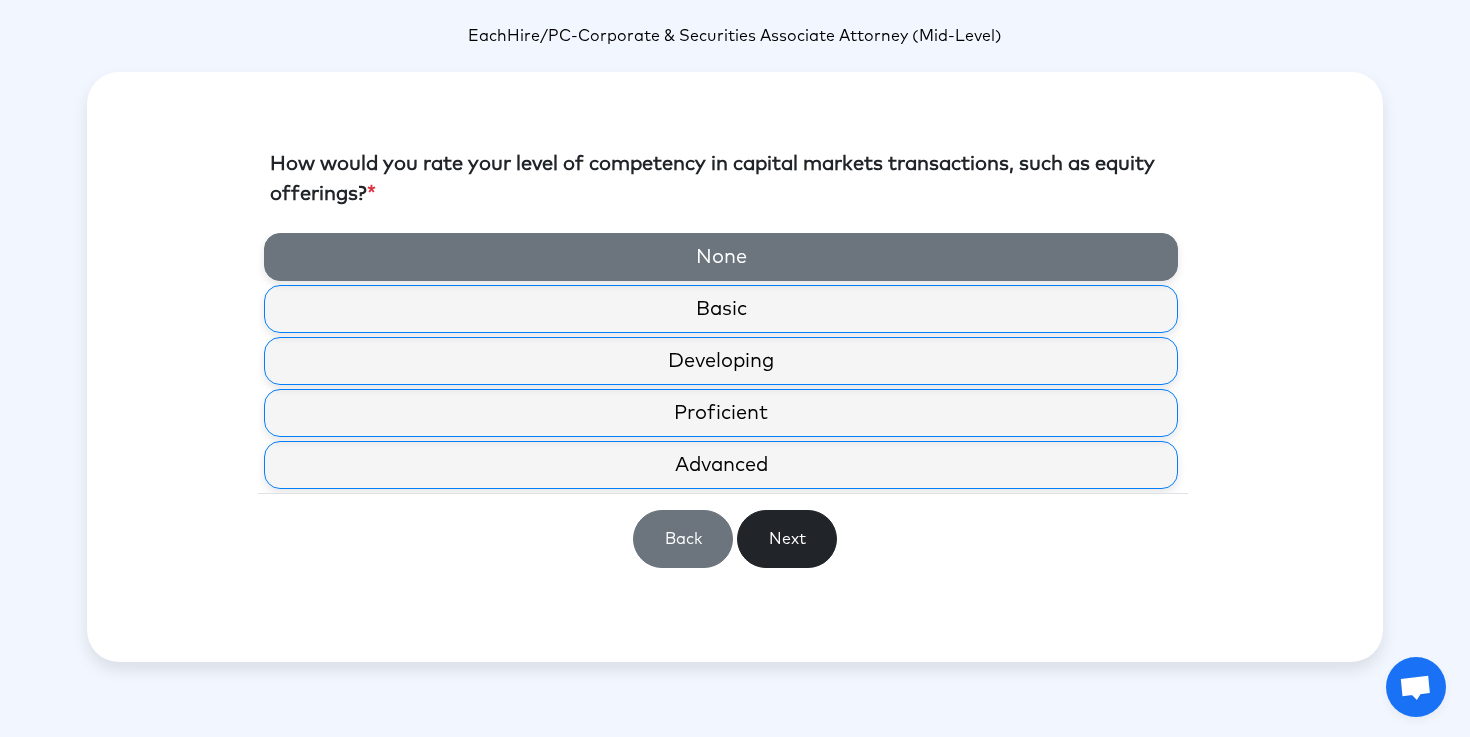 click on "None" at bounding box center (721, 257) 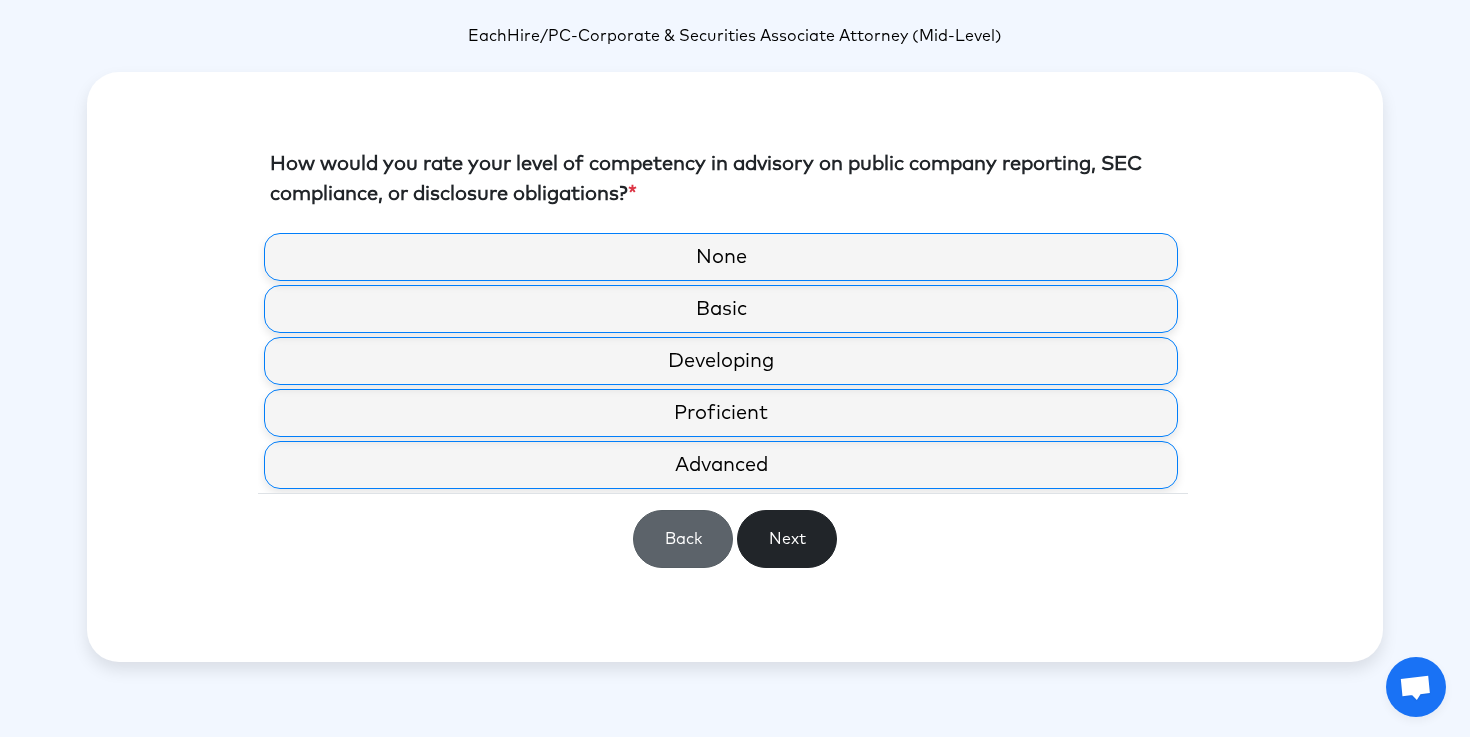 click on "Back" at bounding box center (683, 539) 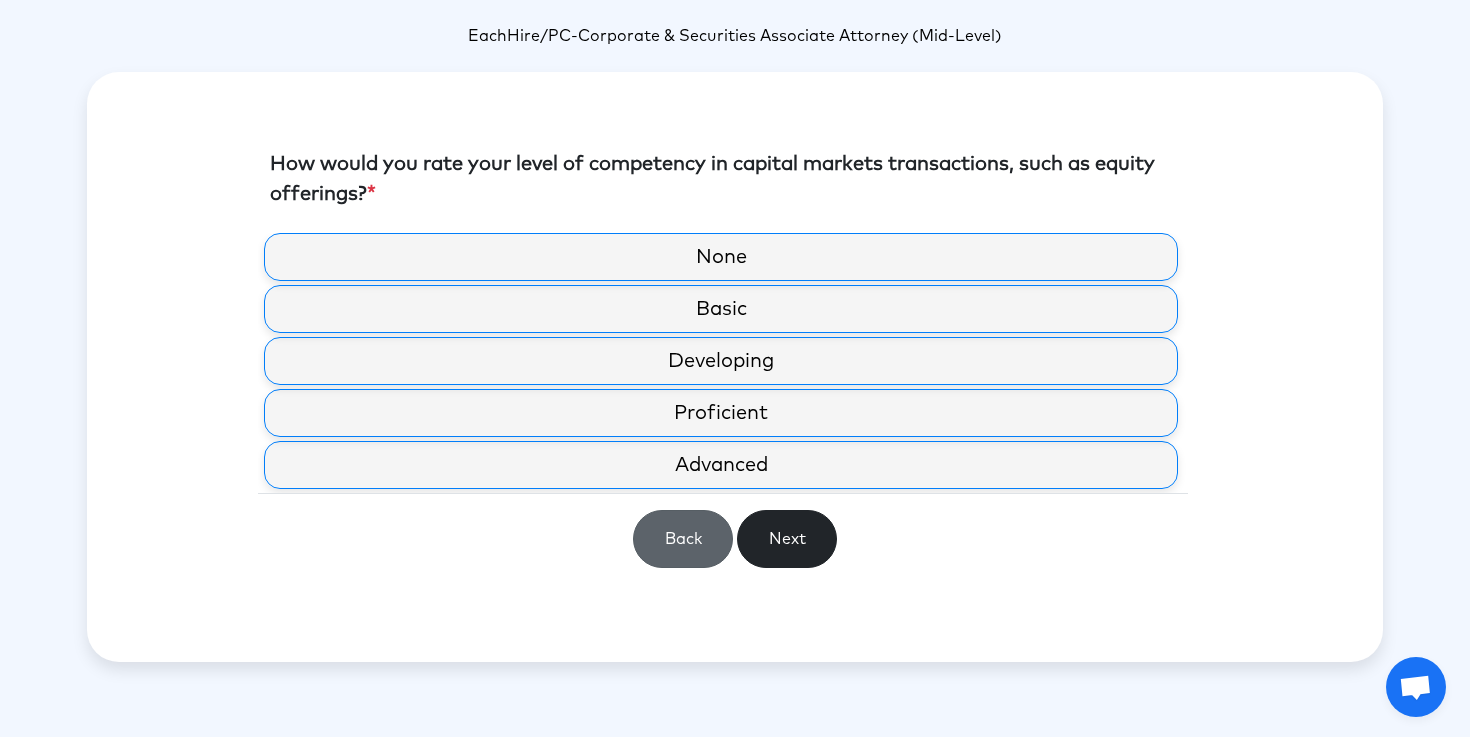 click on "Back" at bounding box center (683, 539) 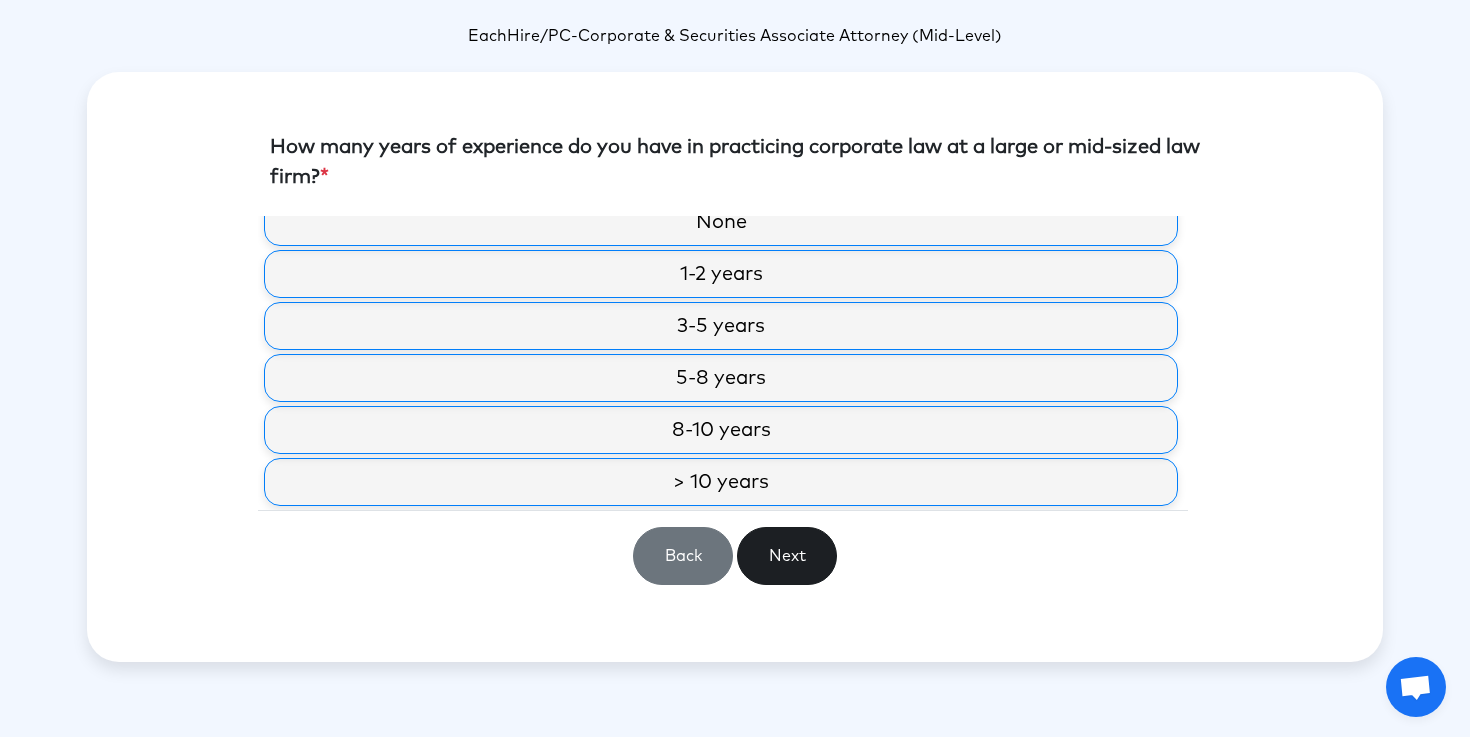 click on "Next" at bounding box center [787, 556] 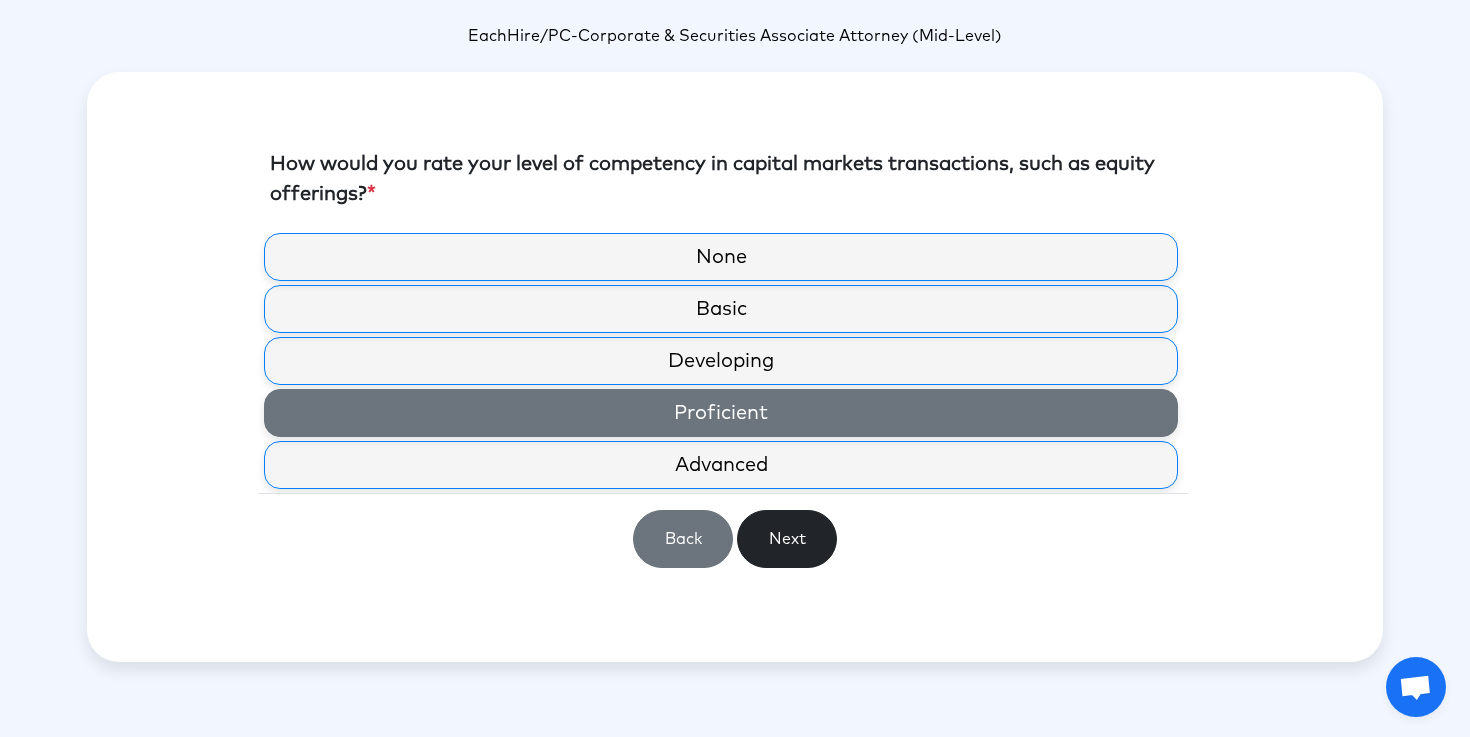 click on "Proficient" at bounding box center (721, 413) 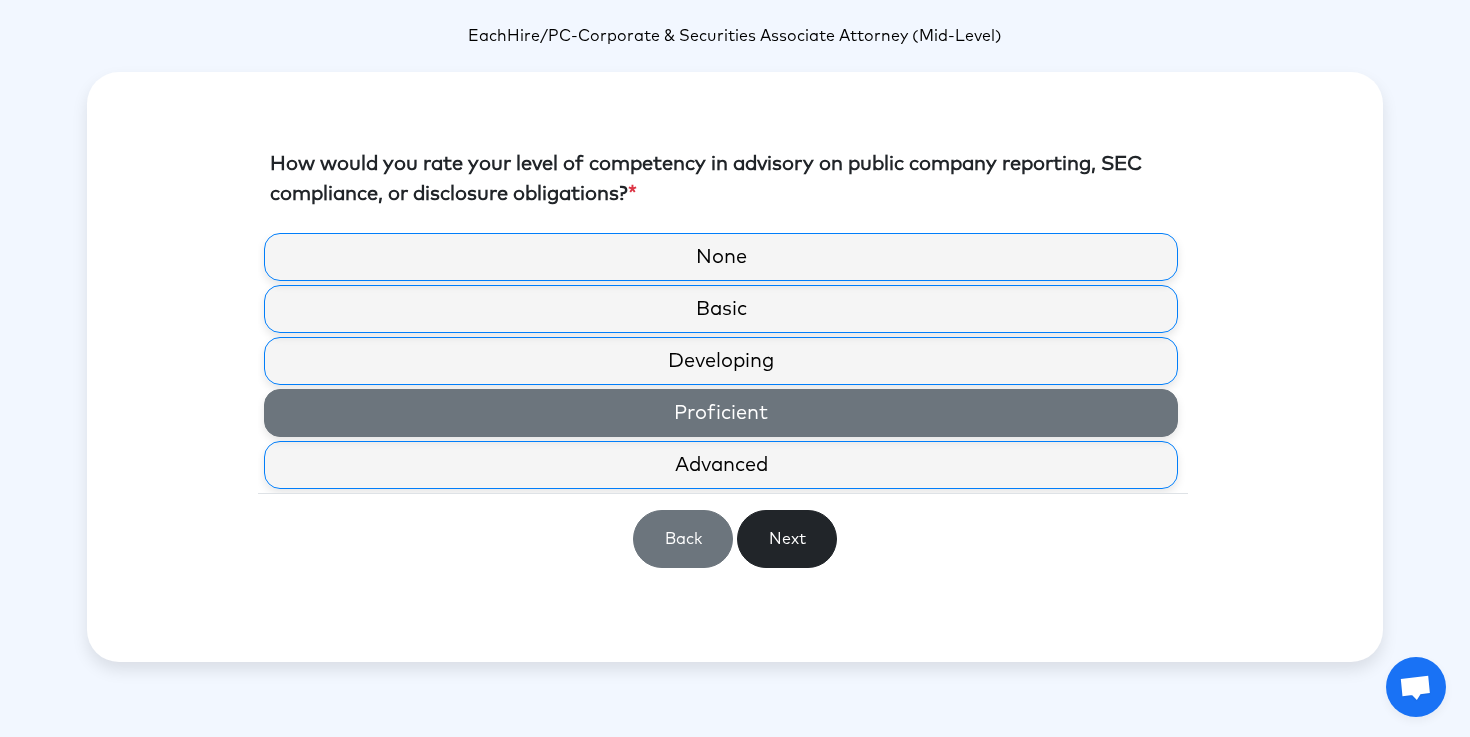 click on "Proficient" at bounding box center (721, 413) 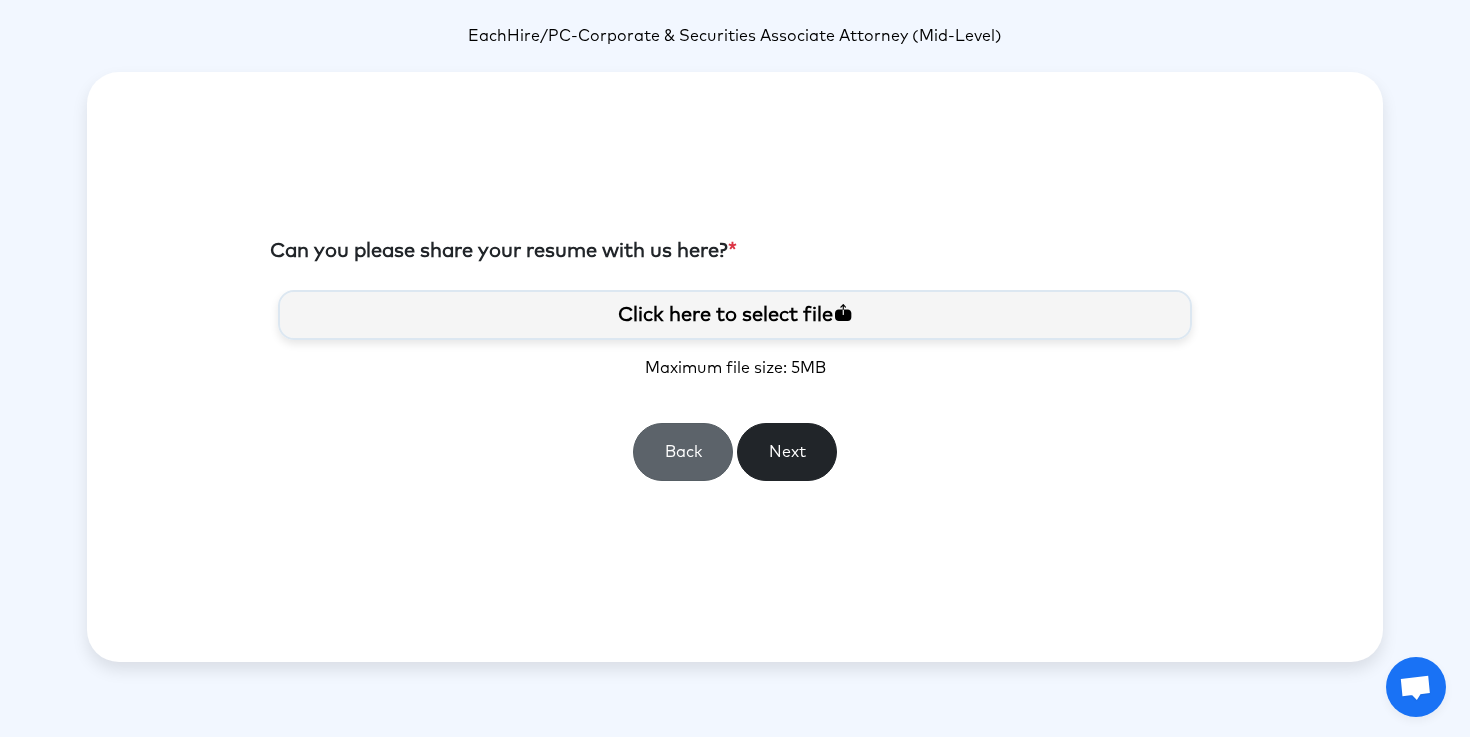 click on "Back" at bounding box center [683, 452] 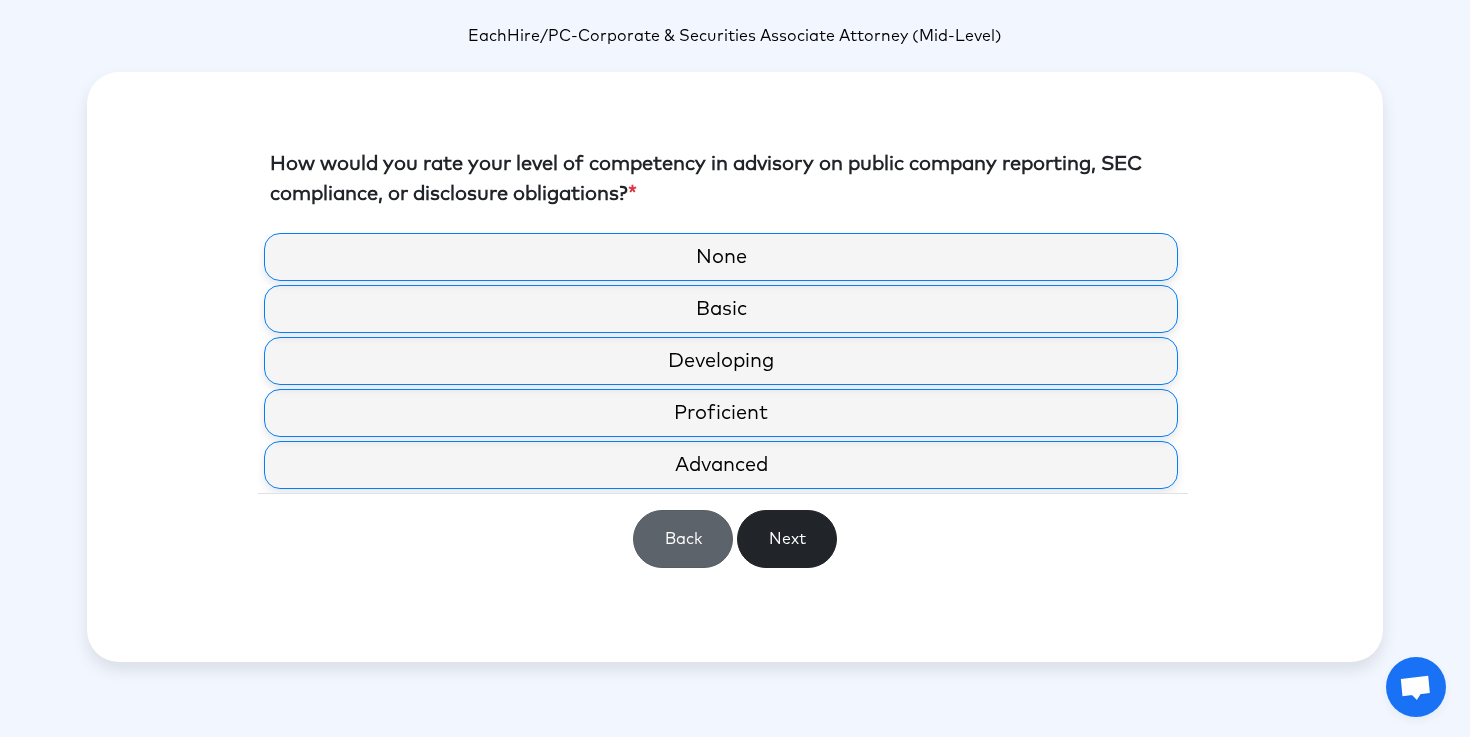 click on "Back" at bounding box center [683, 539] 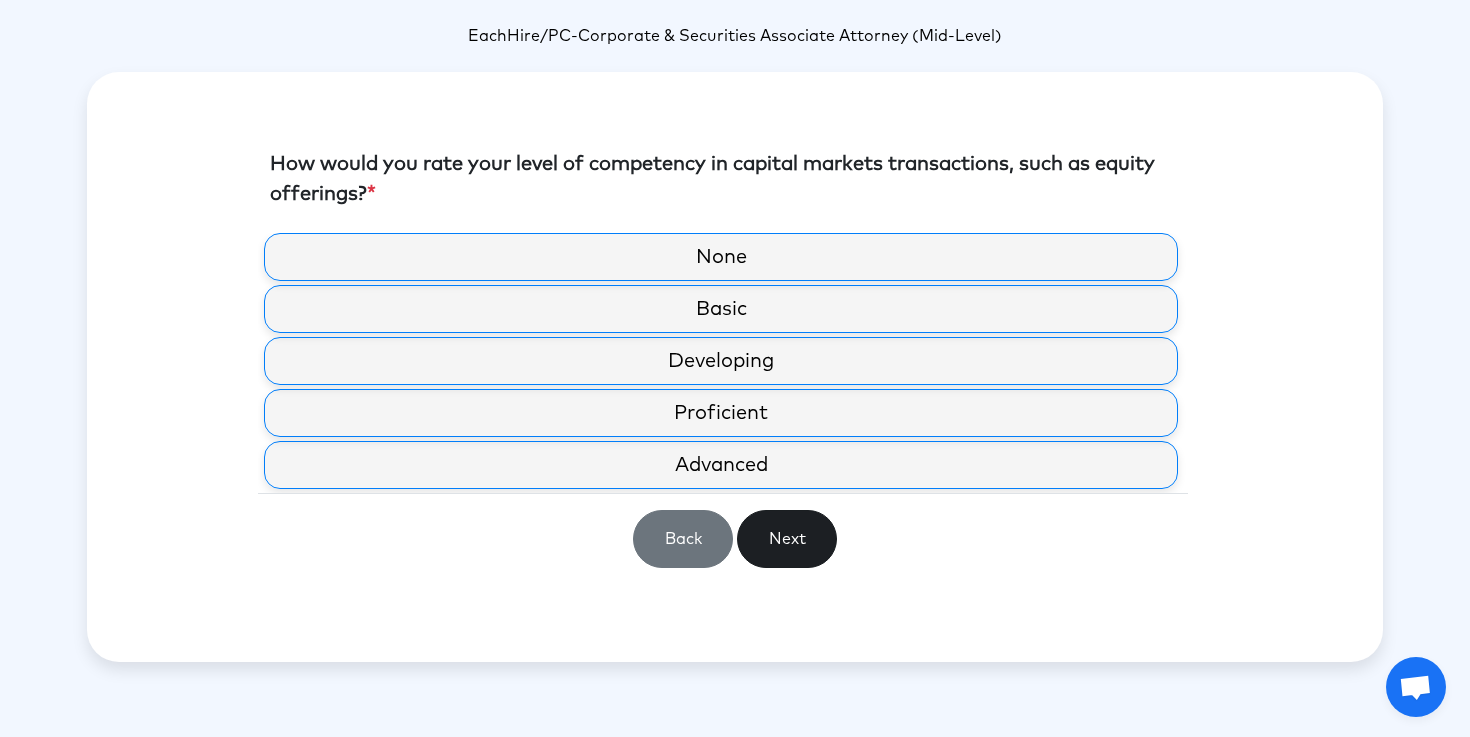 click on "Next" at bounding box center (787, 539) 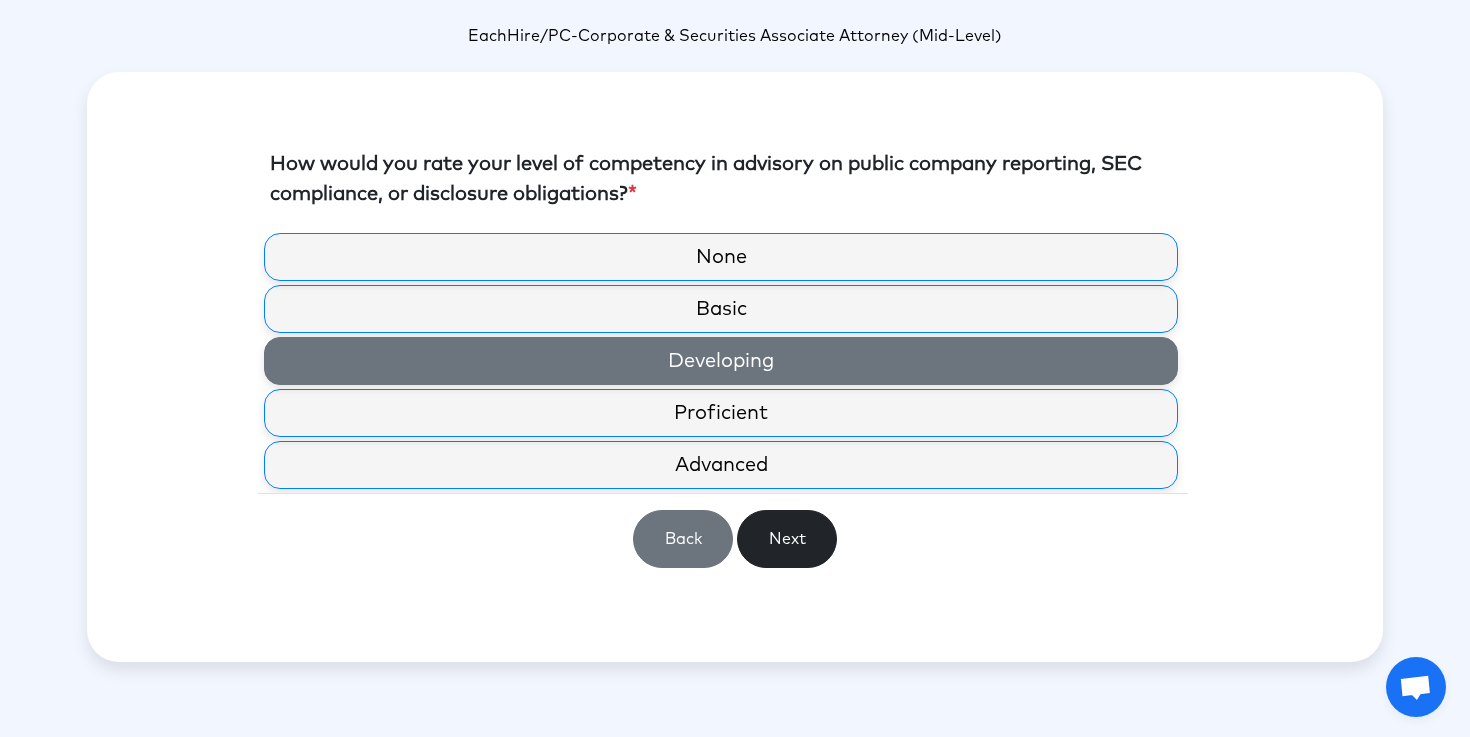 click on "Developing" at bounding box center (721, 361) 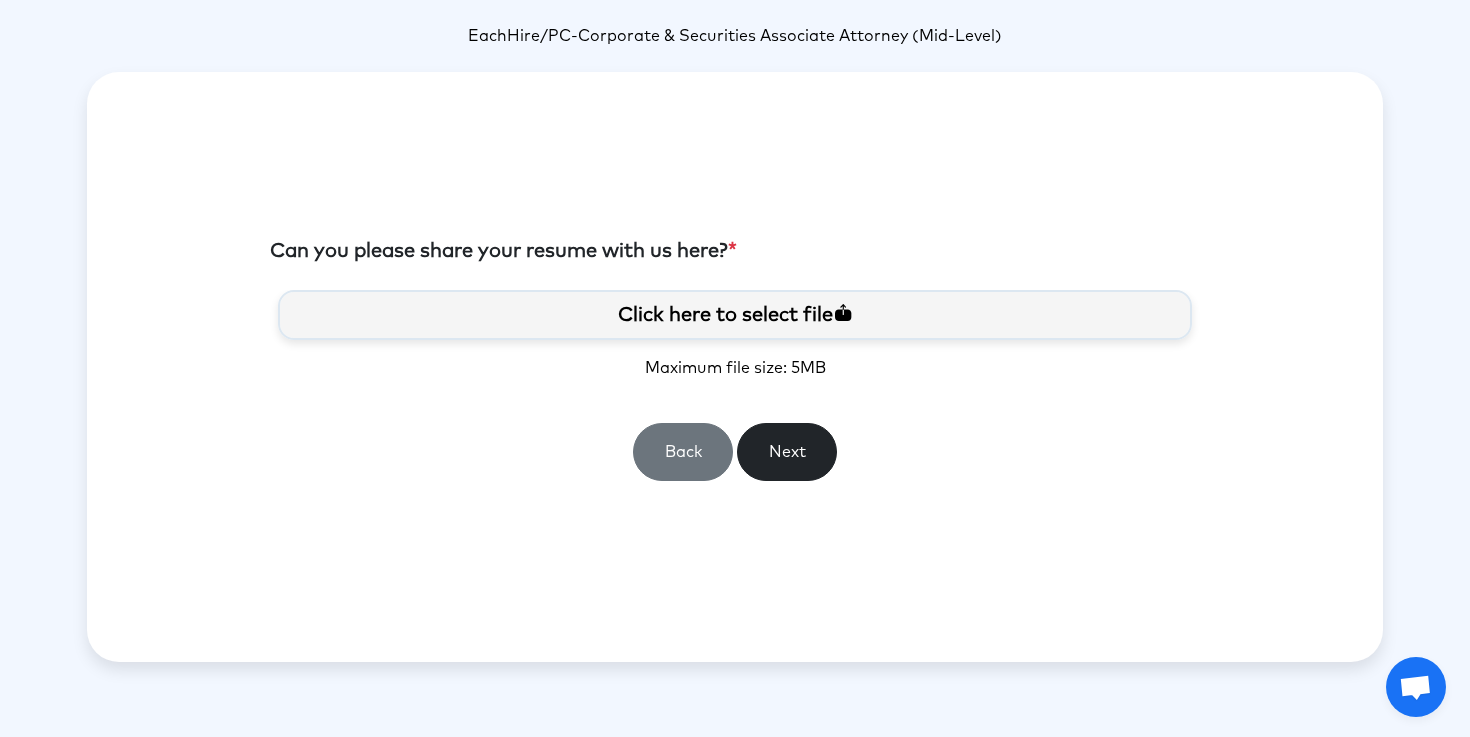 click at bounding box center (843, 312) 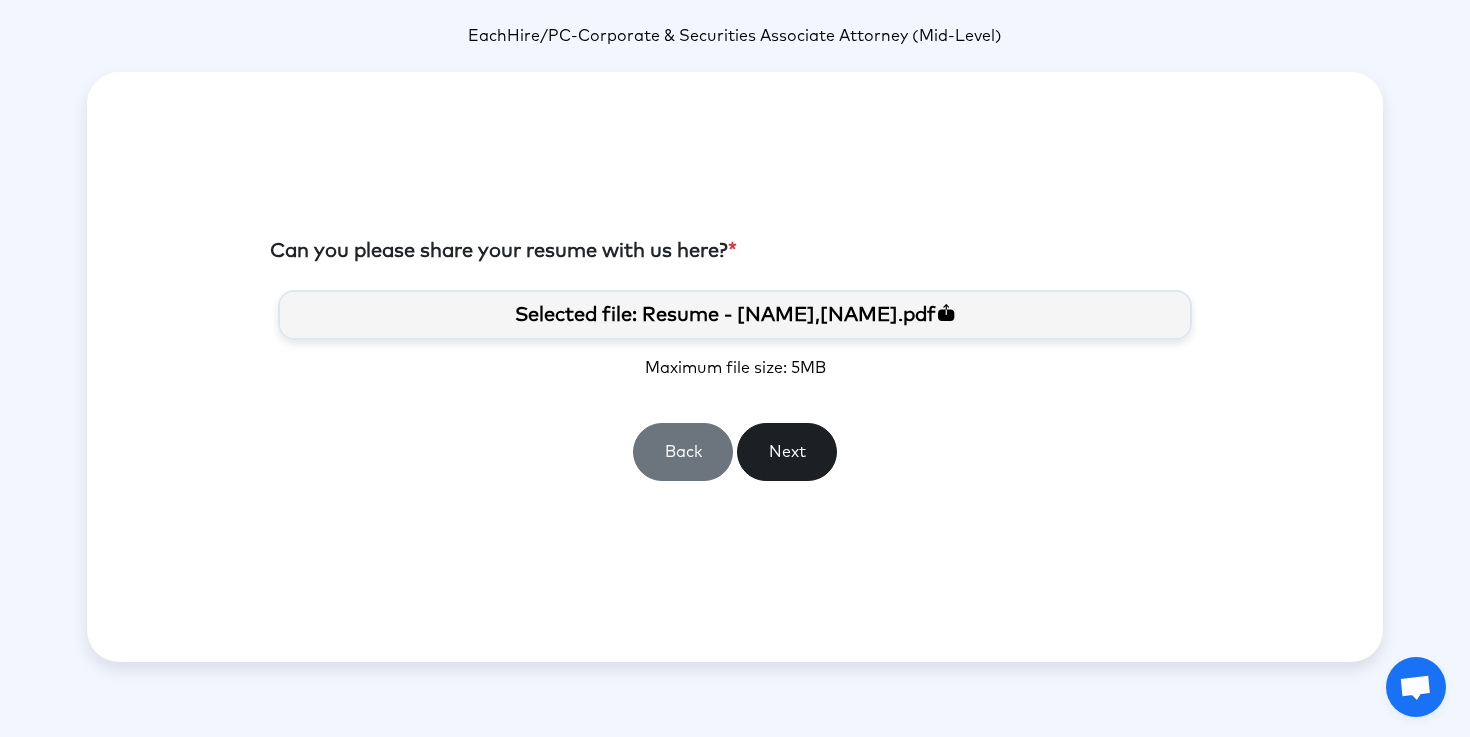 click on "Next" at bounding box center [787, 452] 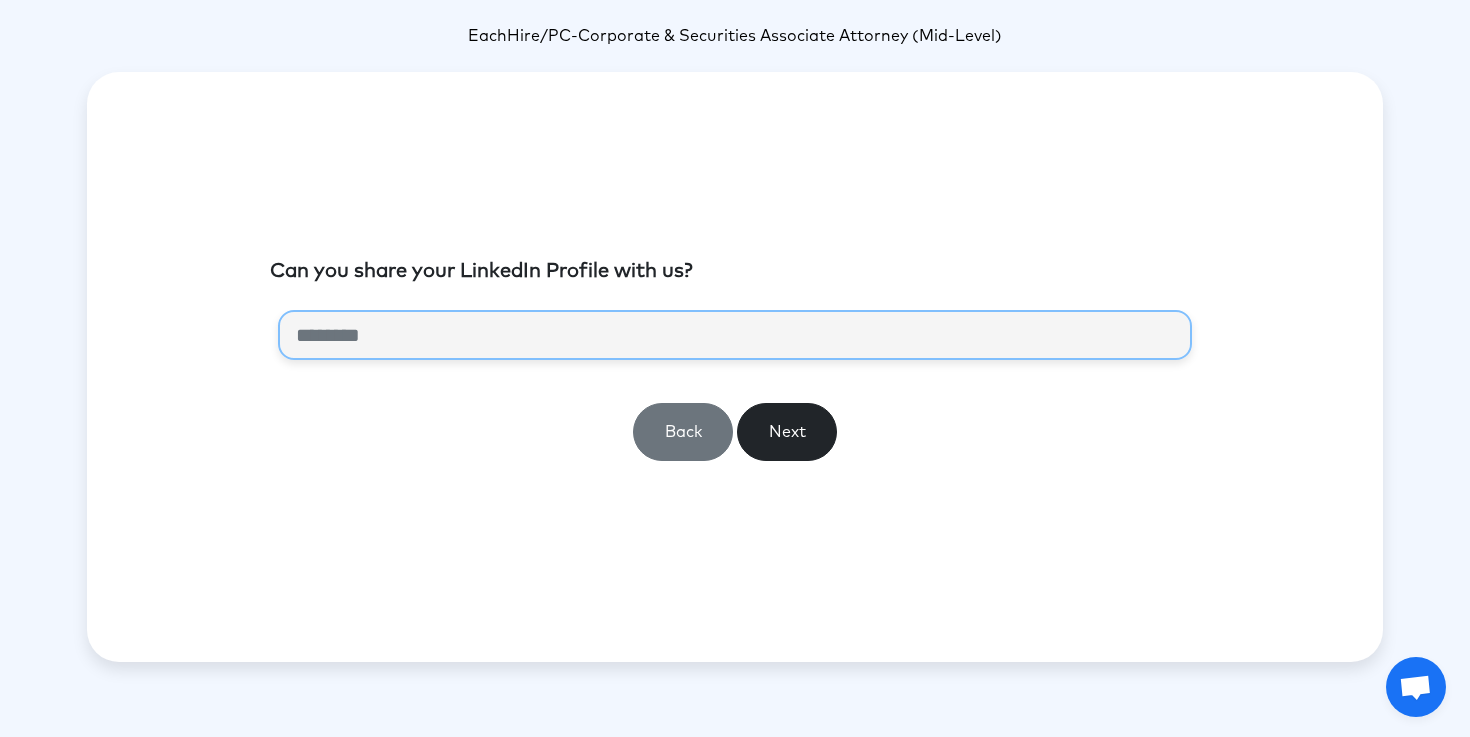click at bounding box center (735, 335) 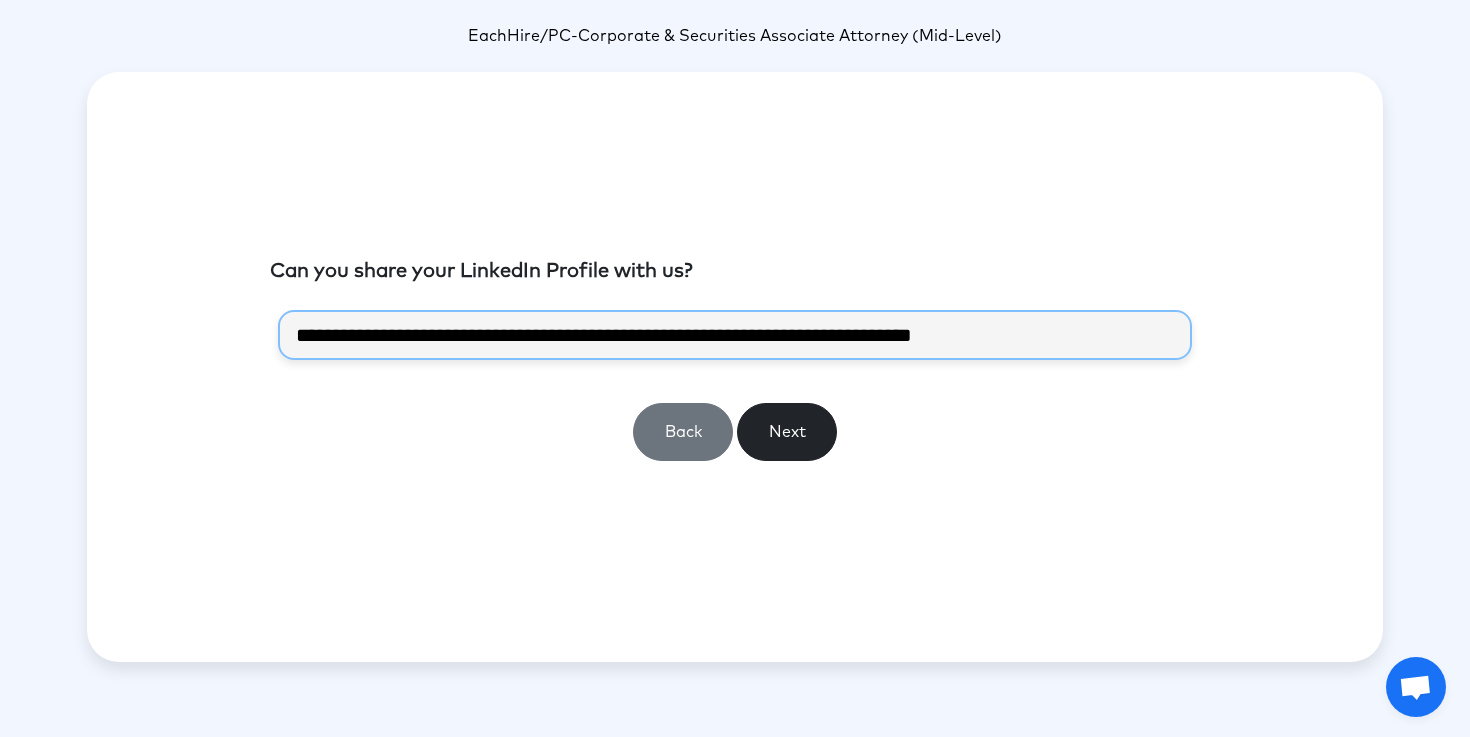 drag, startPoint x: 1139, startPoint y: 335, endPoint x: 301, endPoint y: 325, distance: 838.0597 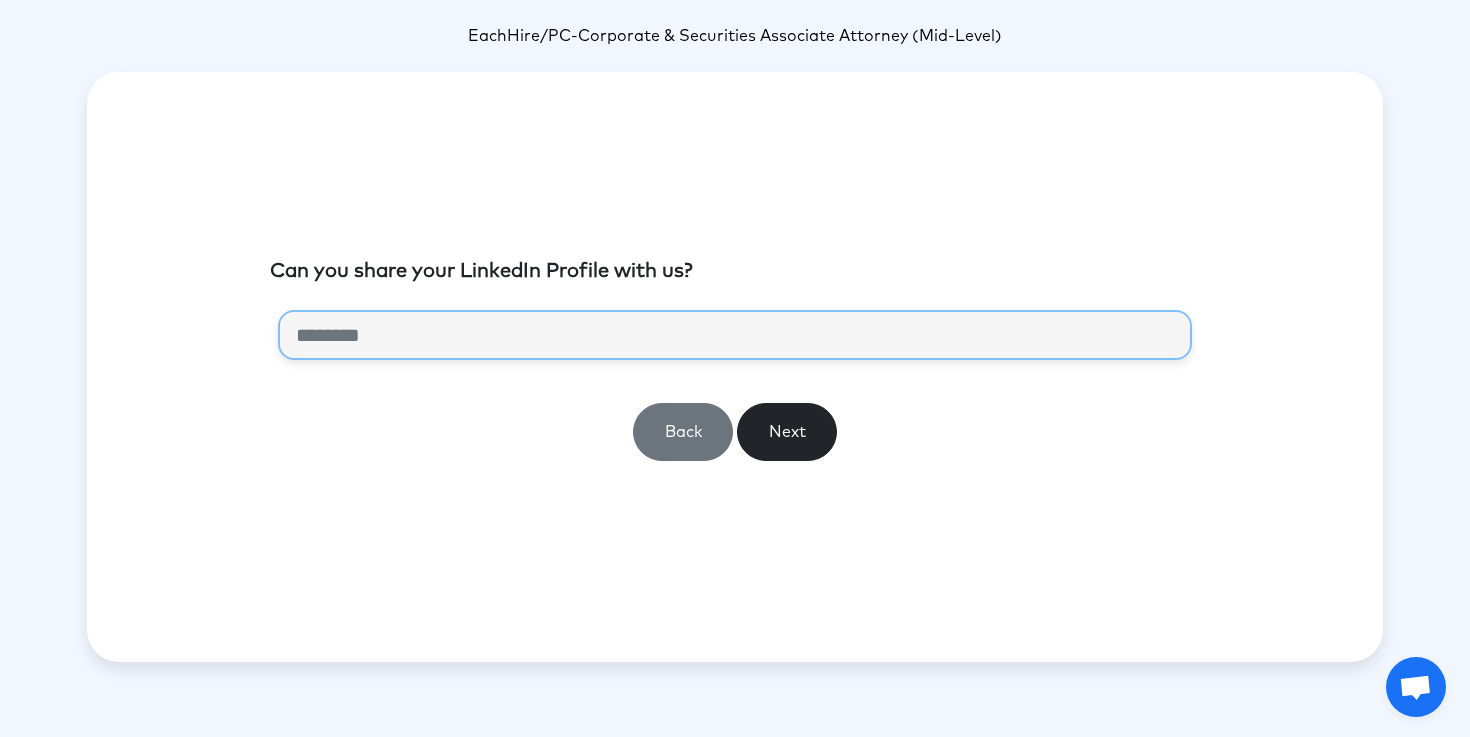 paste on "**********" 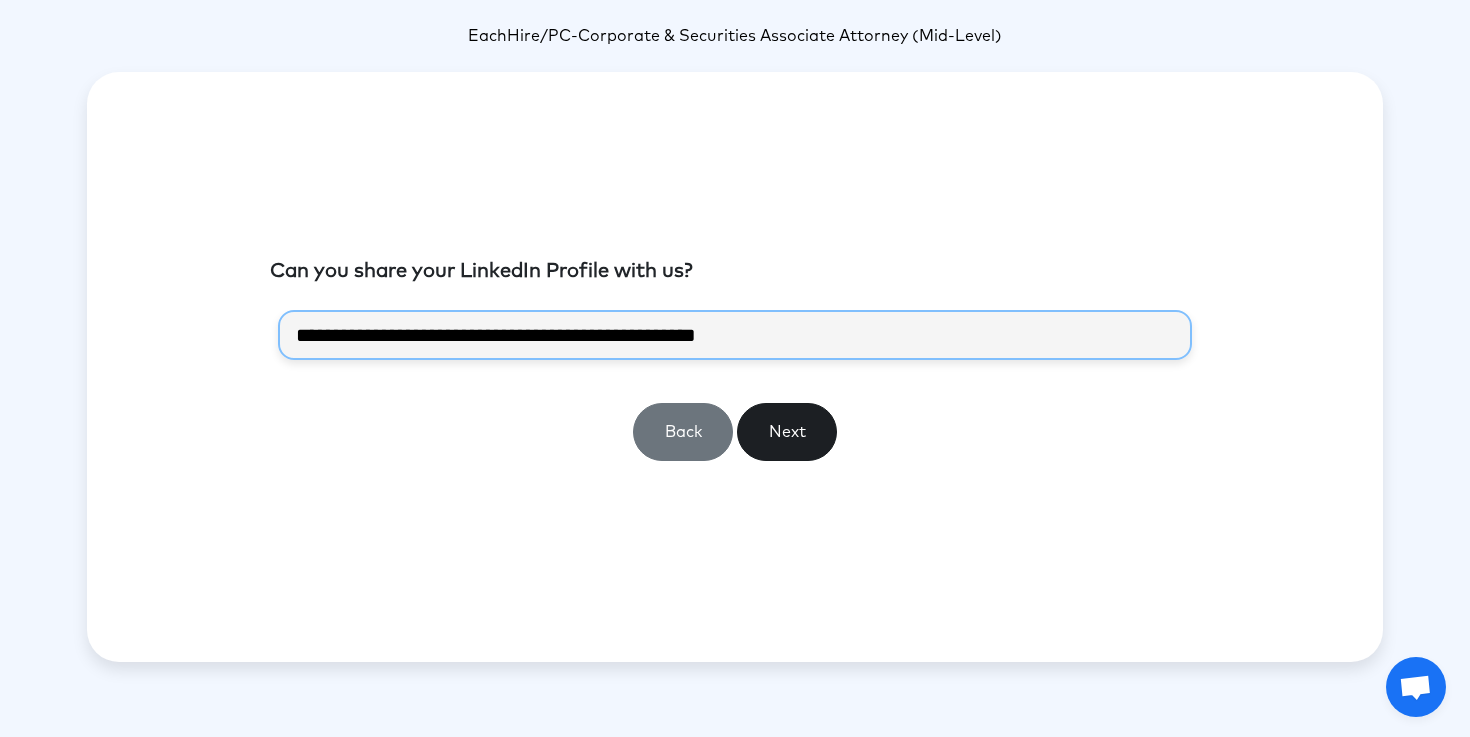 type on "**********" 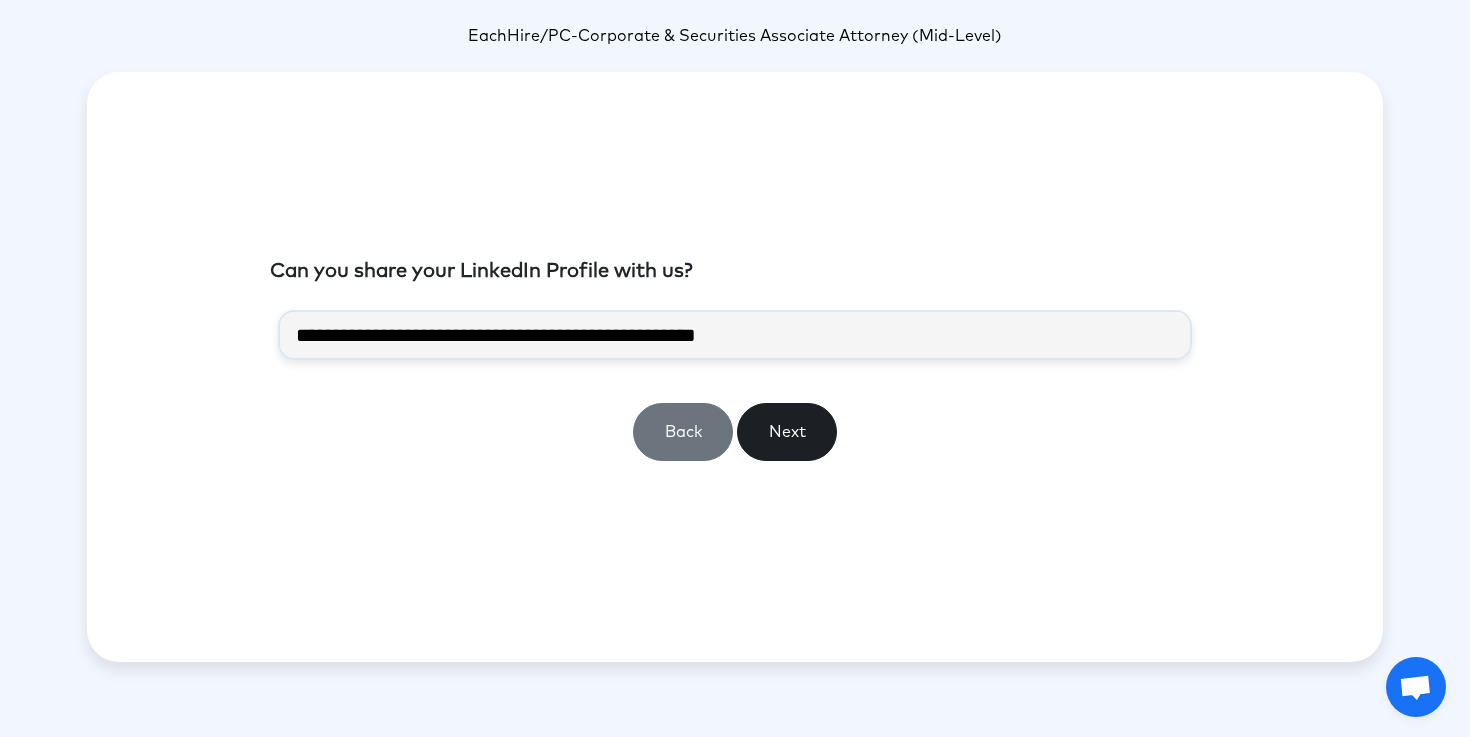 click on "Next" at bounding box center (787, 432) 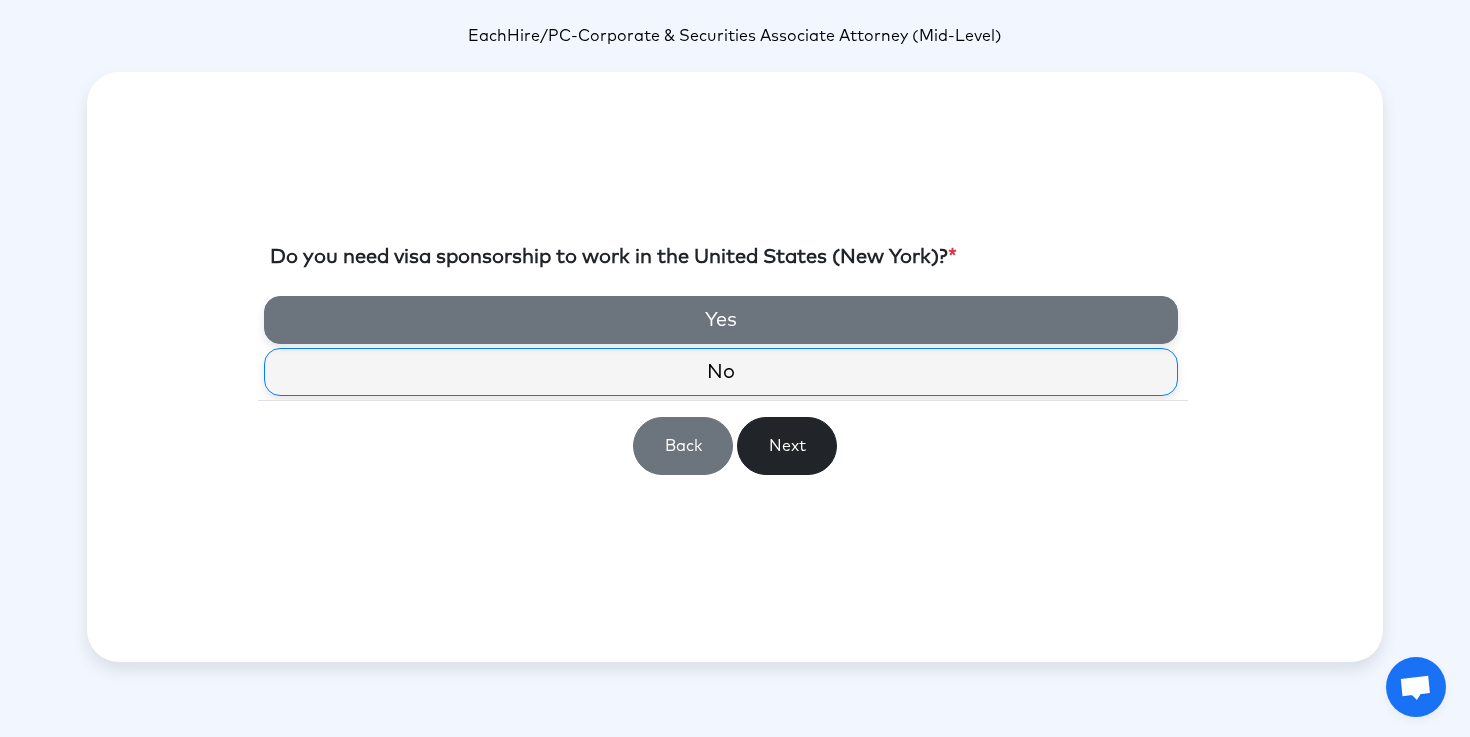 click on "Yes" at bounding box center (721, 320) 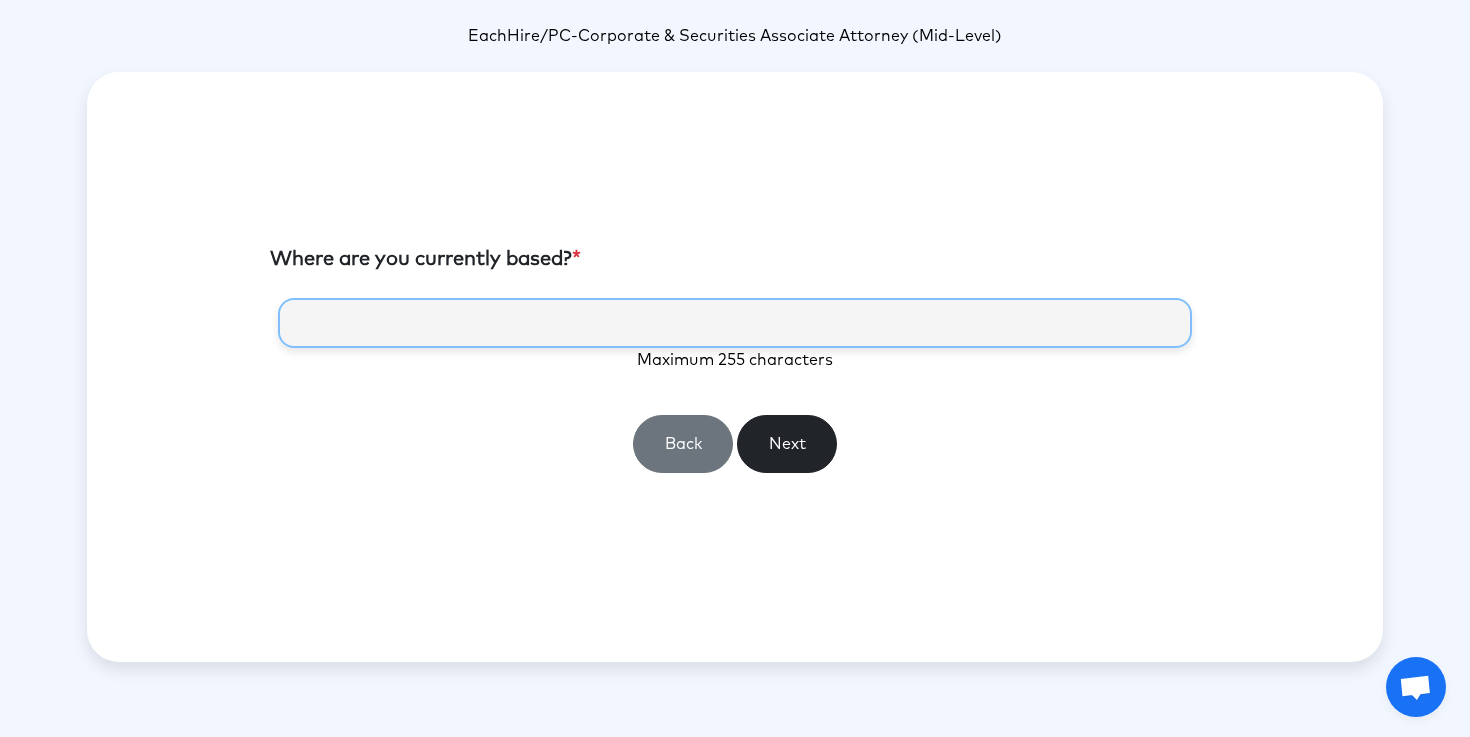 click at bounding box center (735, 323) 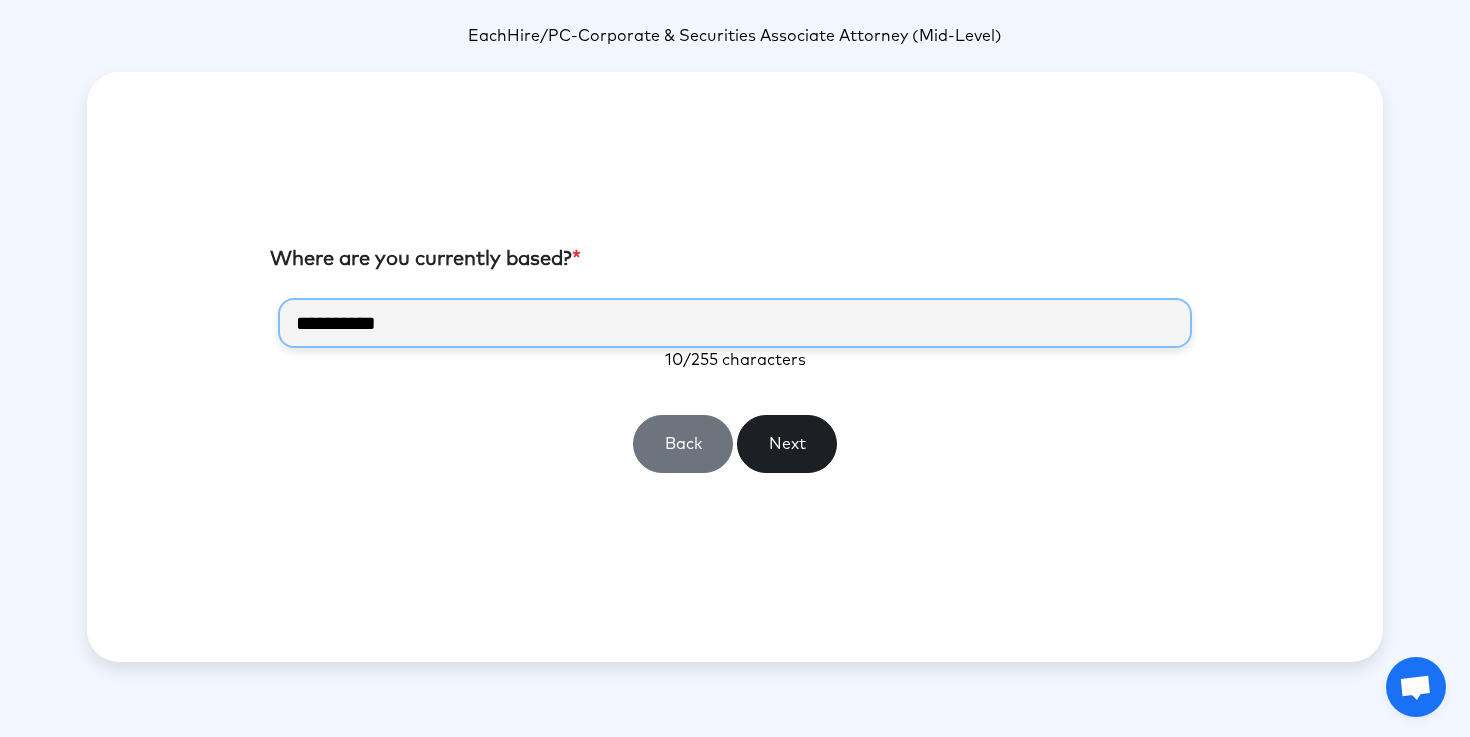 type on "**********" 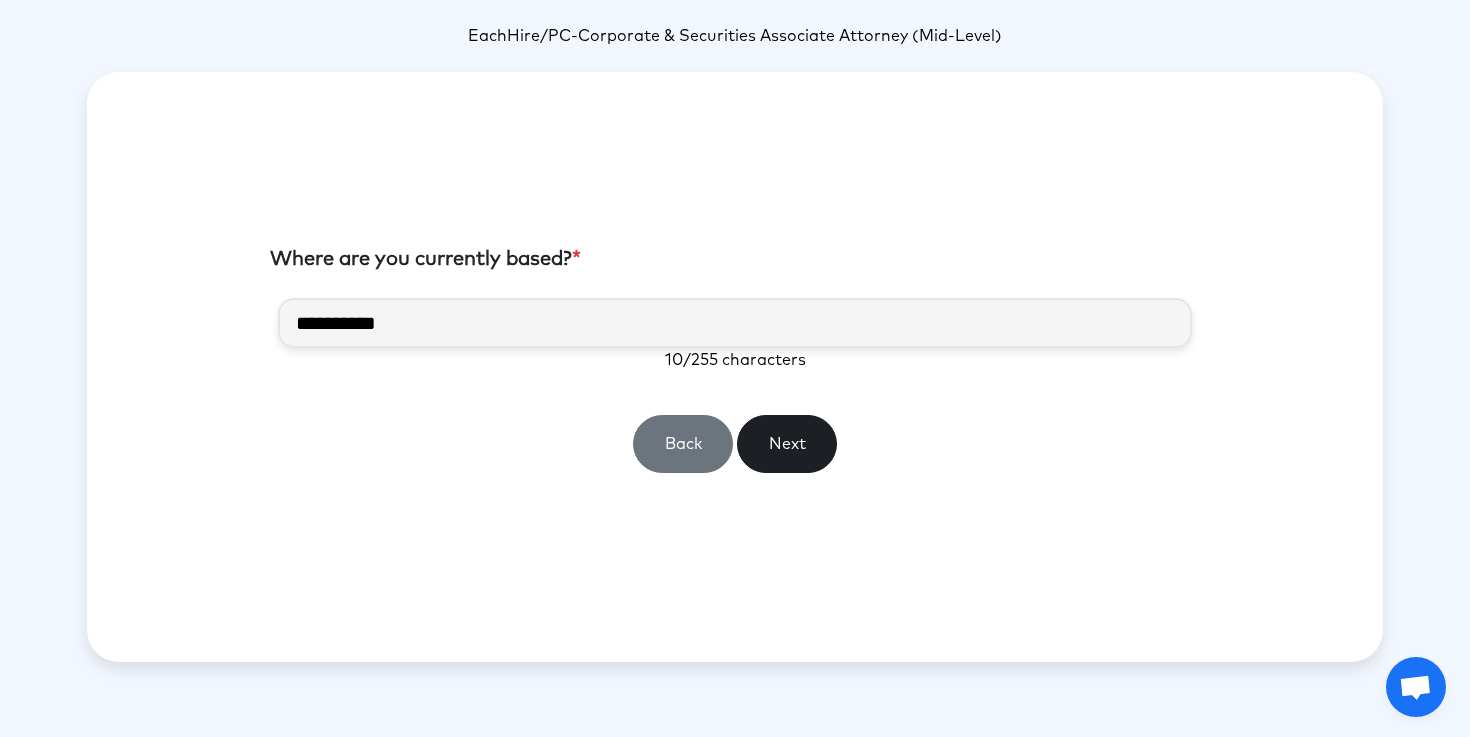 click on "Next" at bounding box center (787, 444) 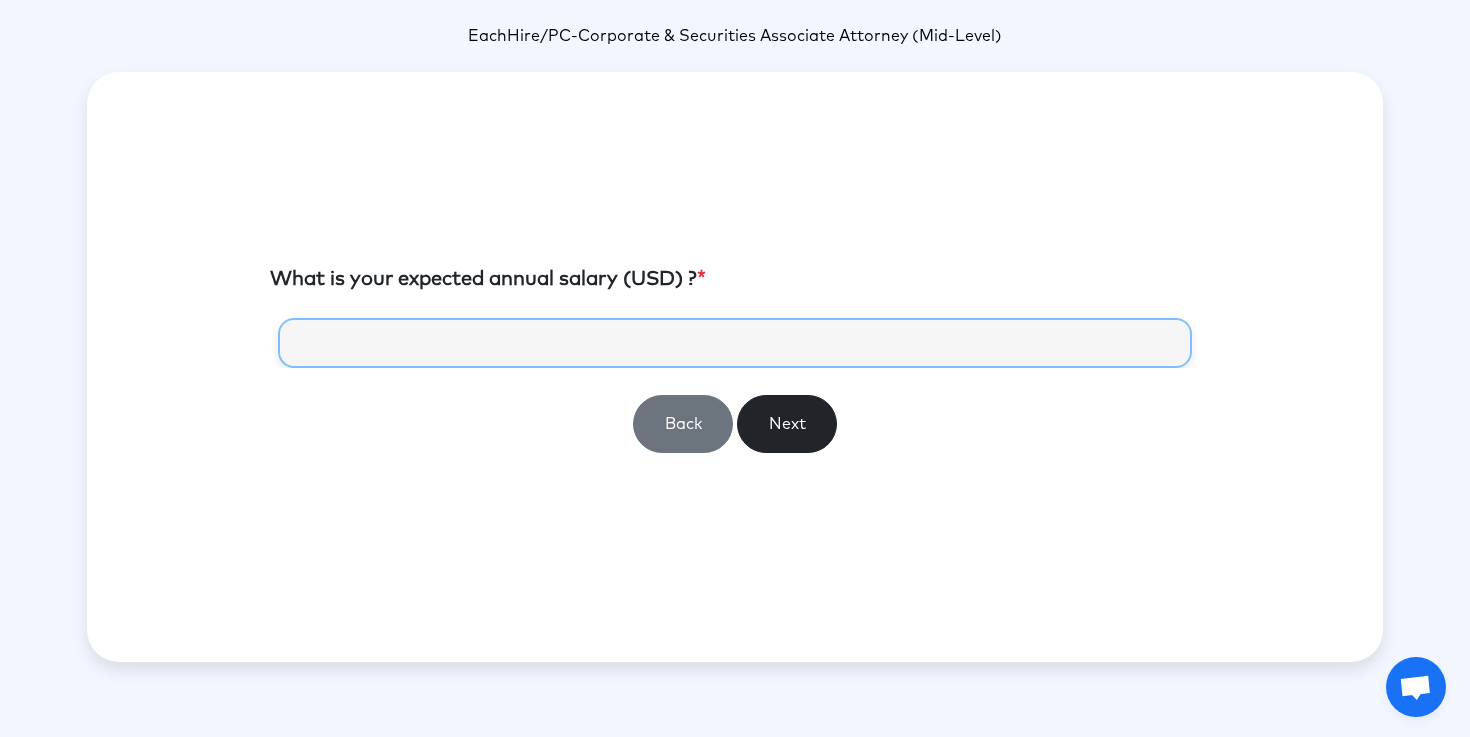 click at bounding box center (735, 343) 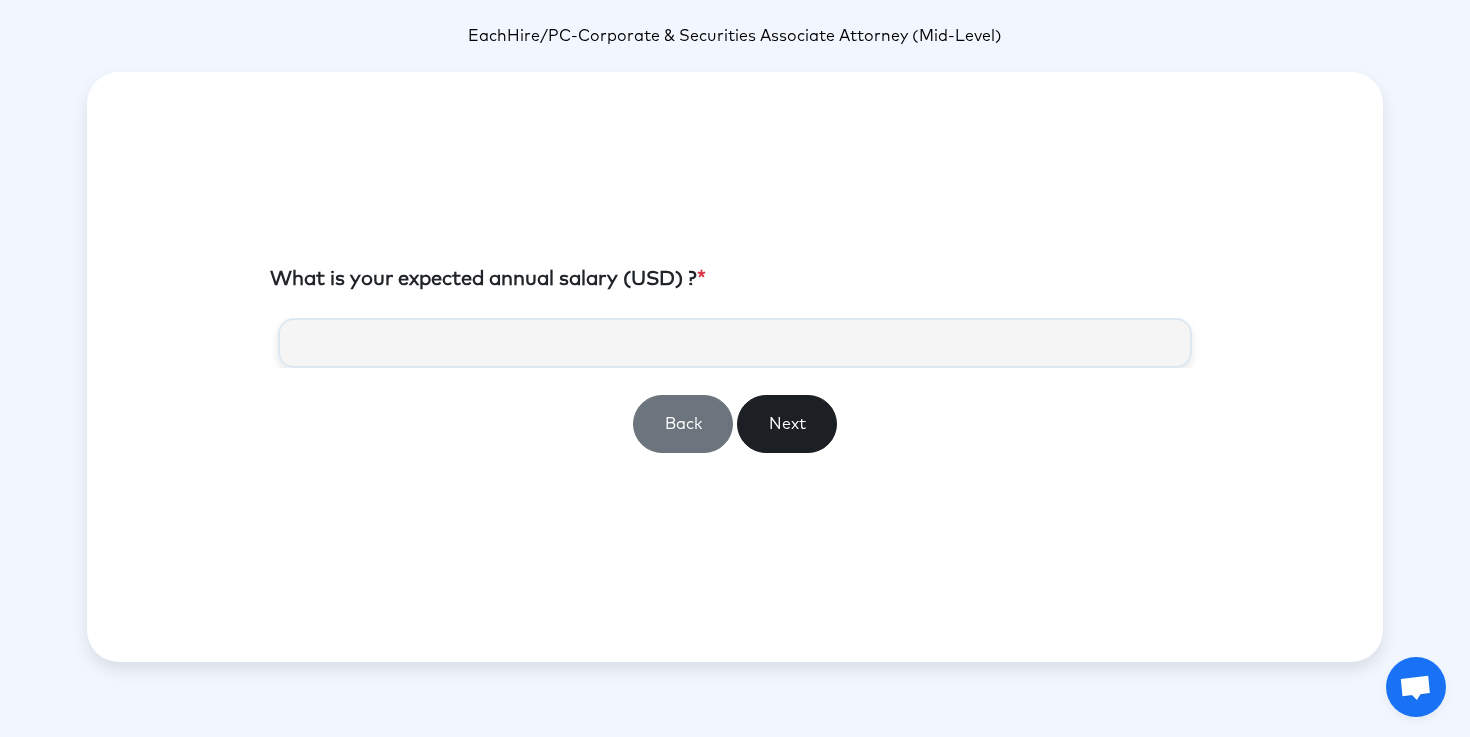 click on "Next" at bounding box center [787, 424] 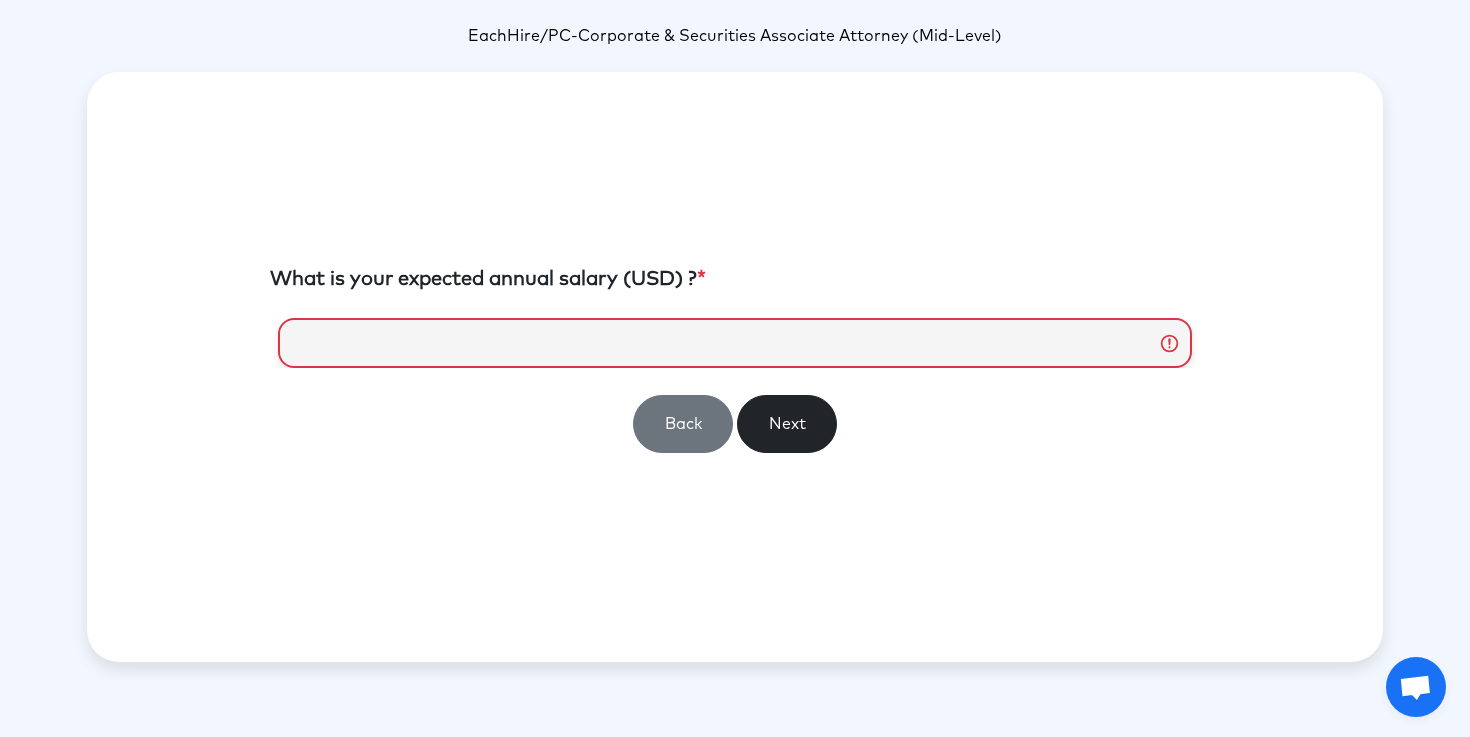 click on "**" at bounding box center [735, 343] 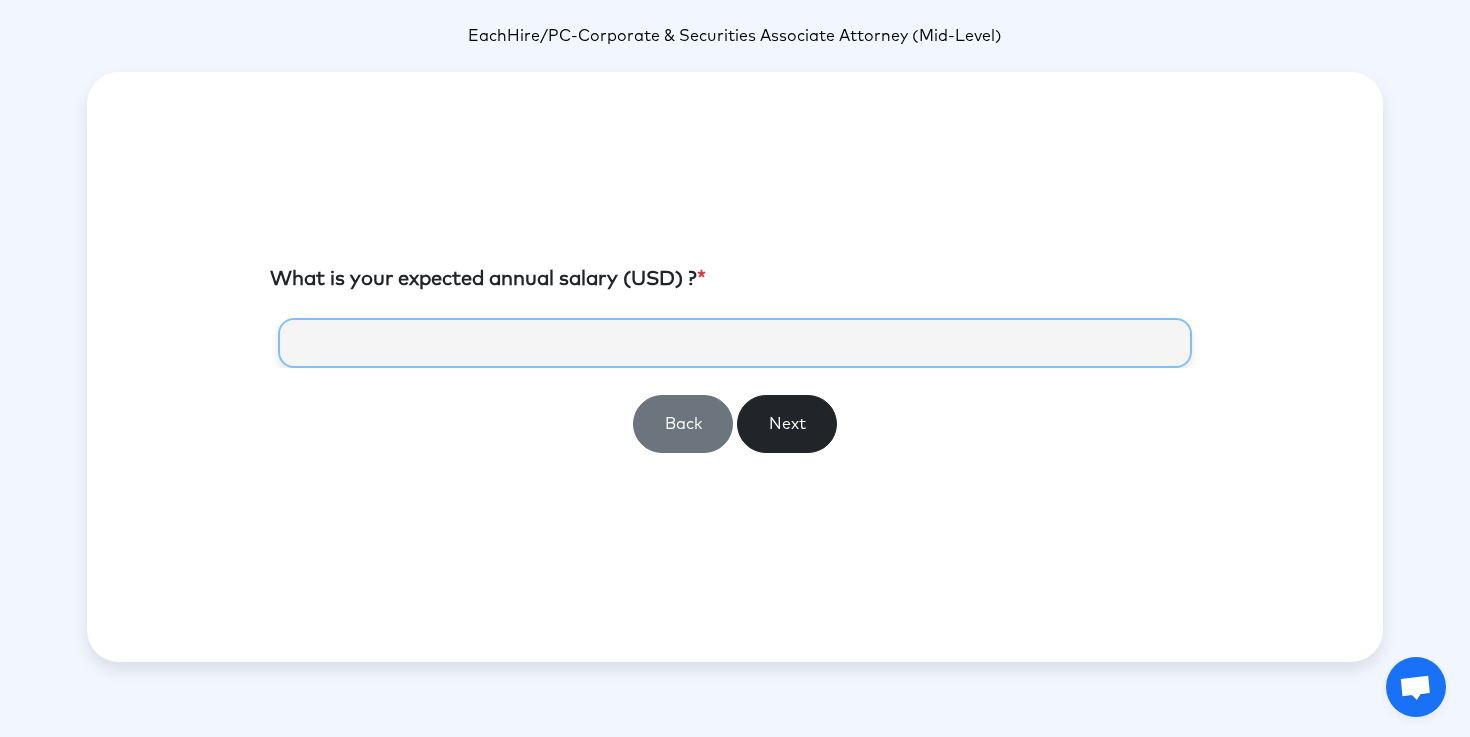 click on "*" at bounding box center (735, 343) 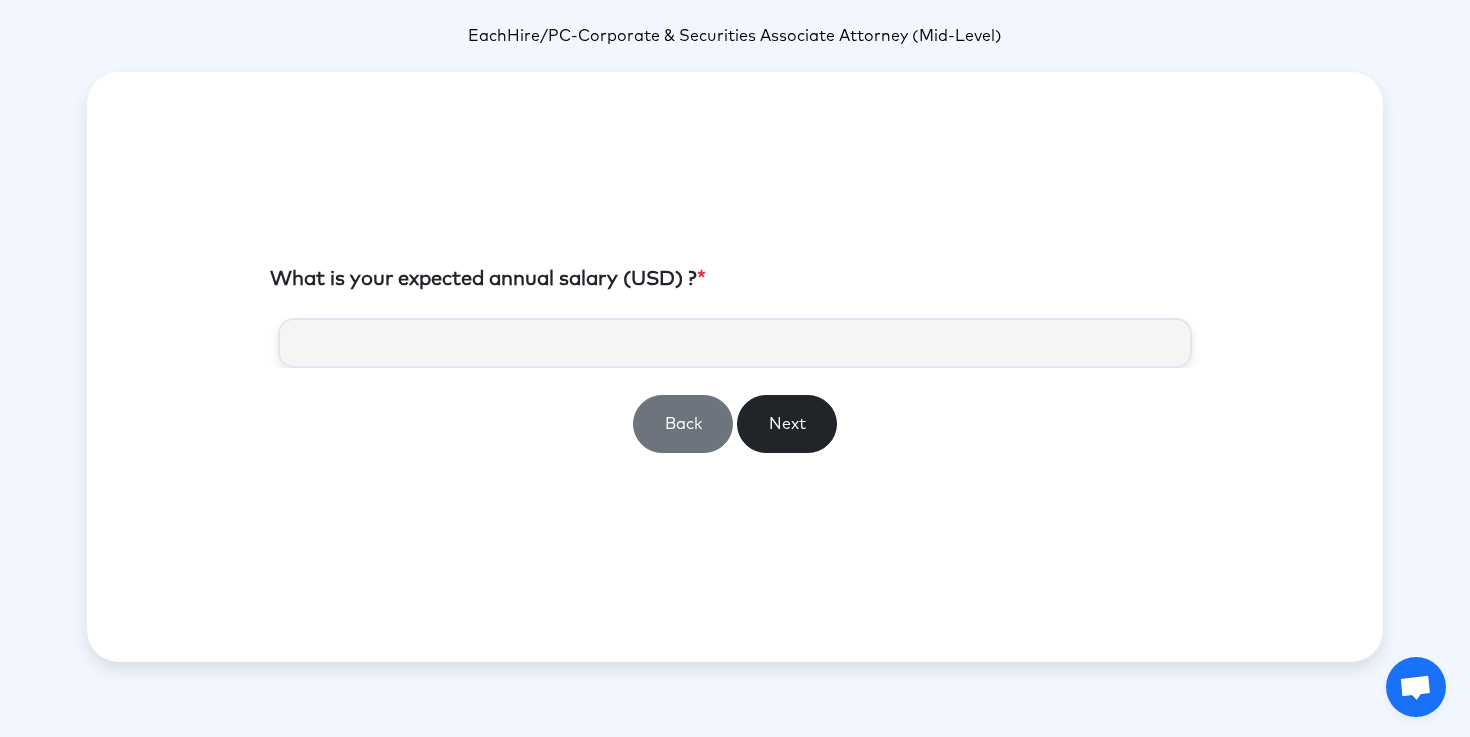 click on "What is your expected annual salary (USD) ?  *     ******    Back   Next" at bounding box center (735, 367) 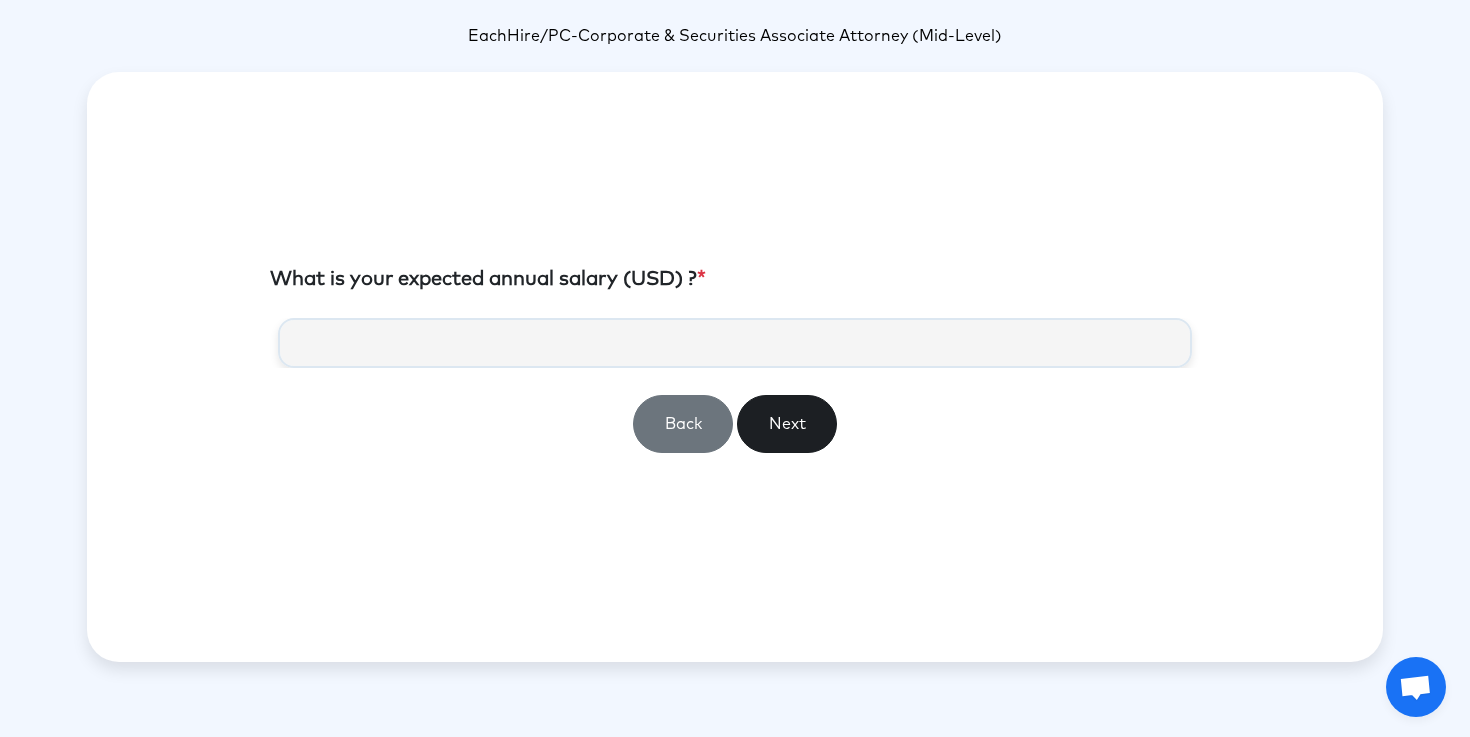 click on "Next" at bounding box center (787, 424) 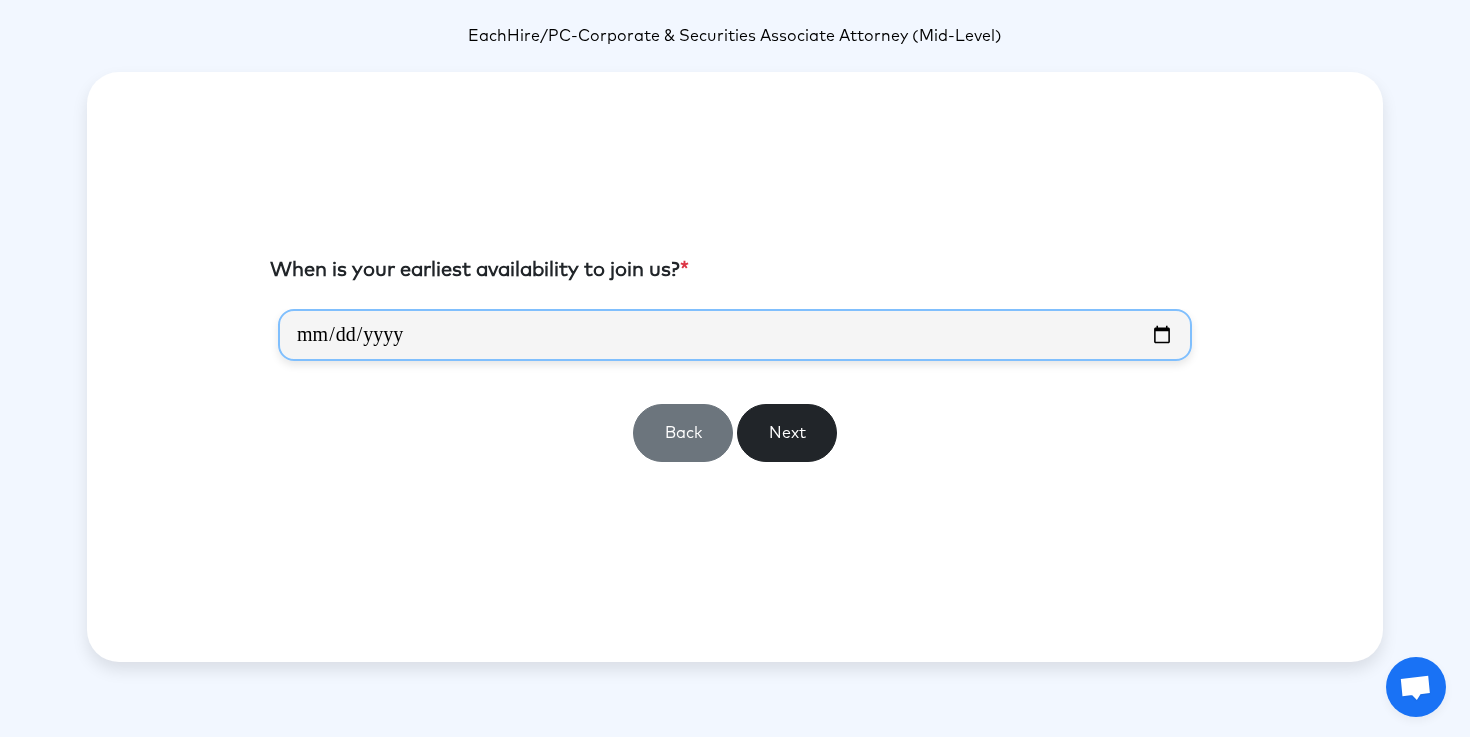 click at bounding box center [735, 335] 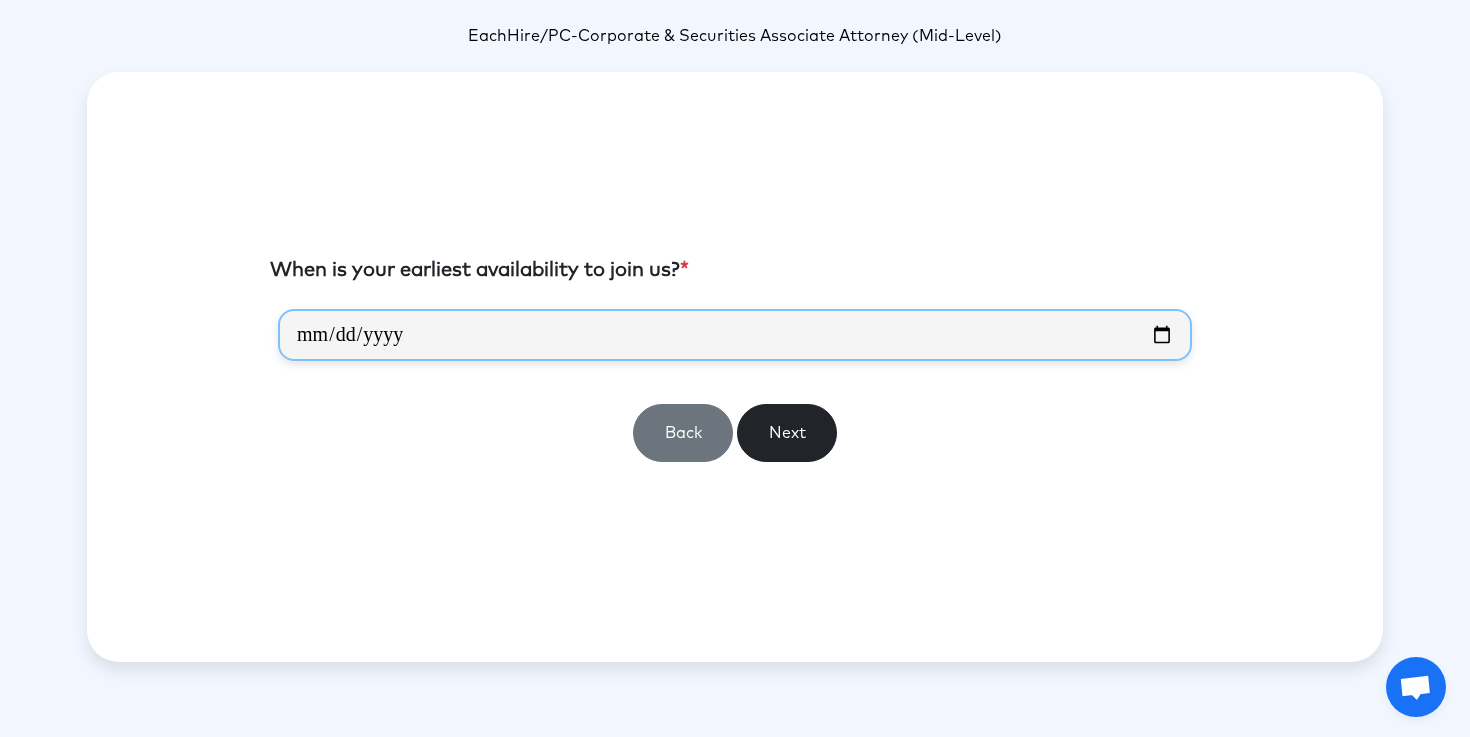 type on "**********" 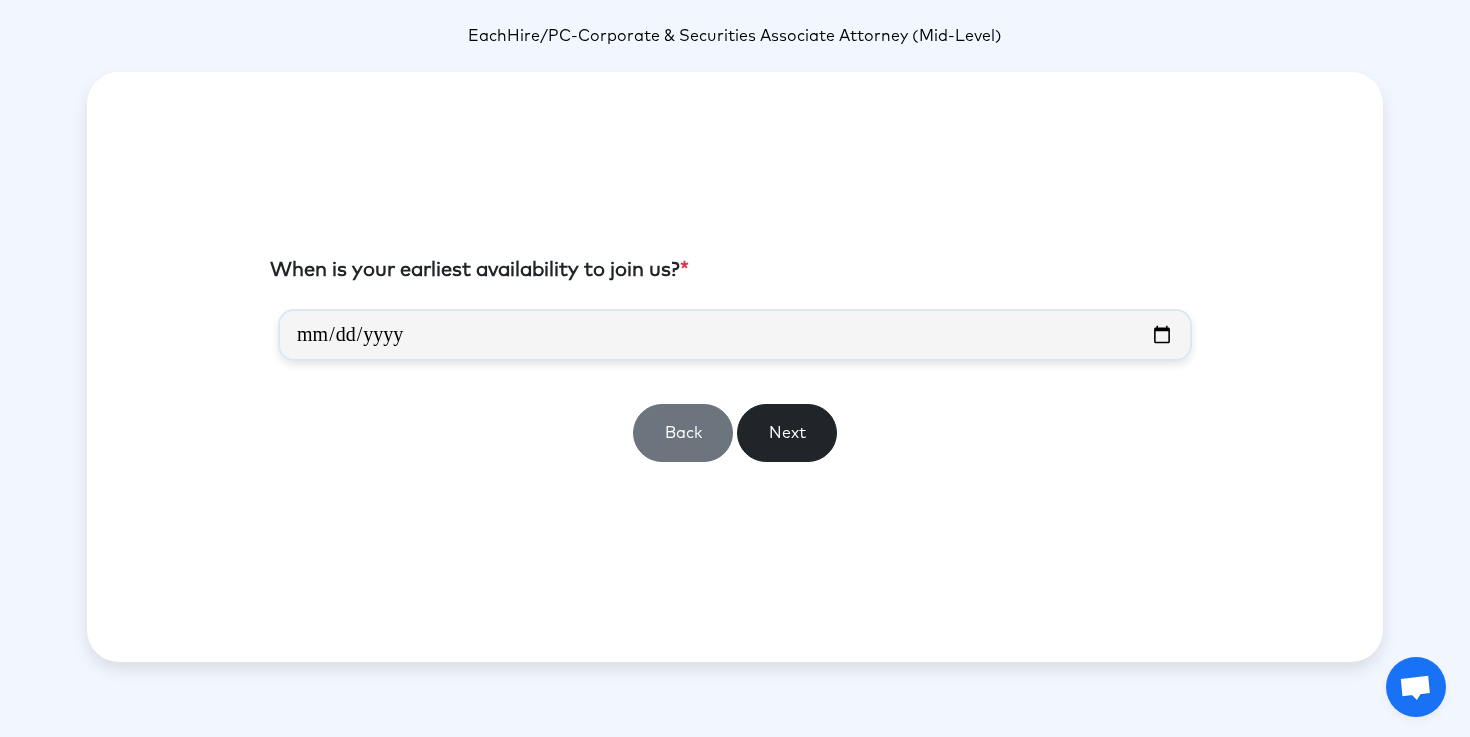 click on "**********" at bounding box center [735, 393] 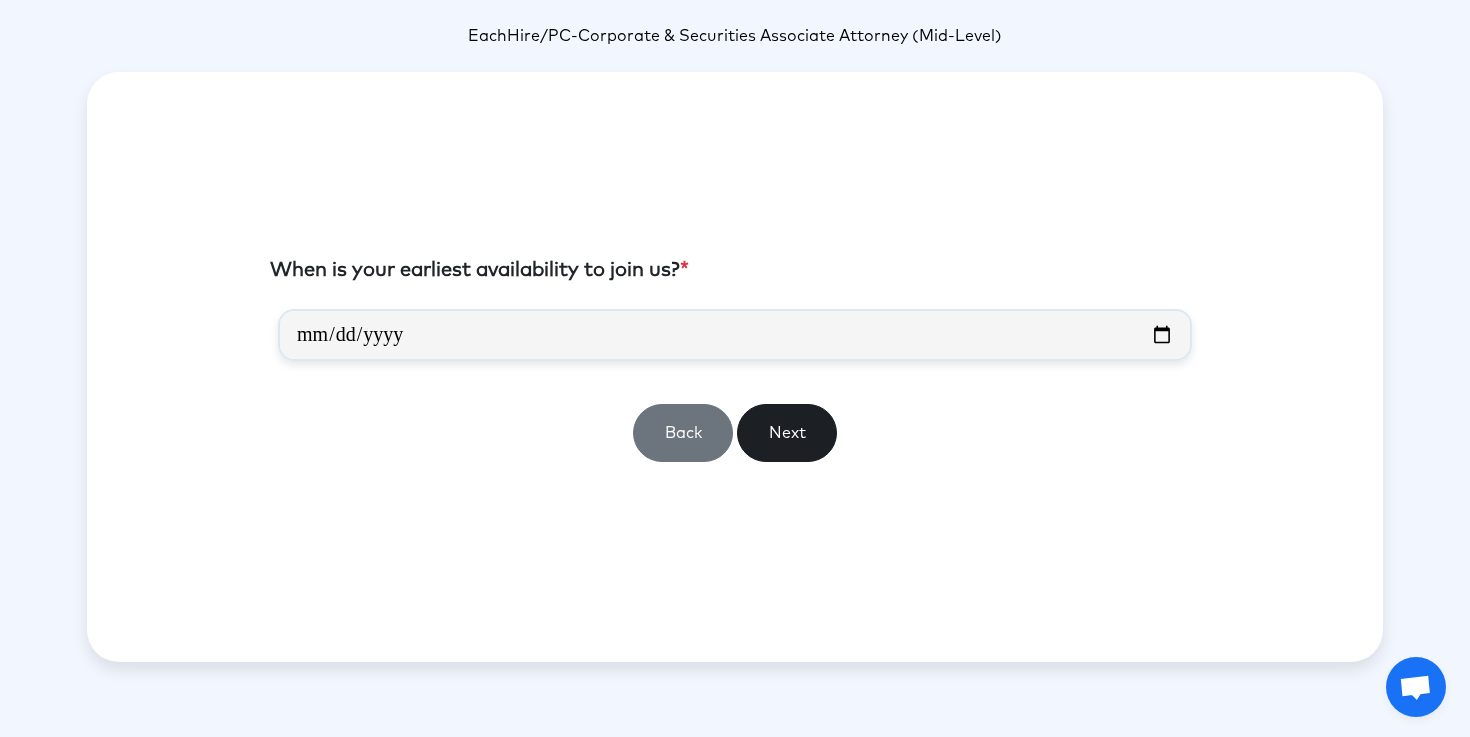 click on "Next" at bounding box center [787, 433] 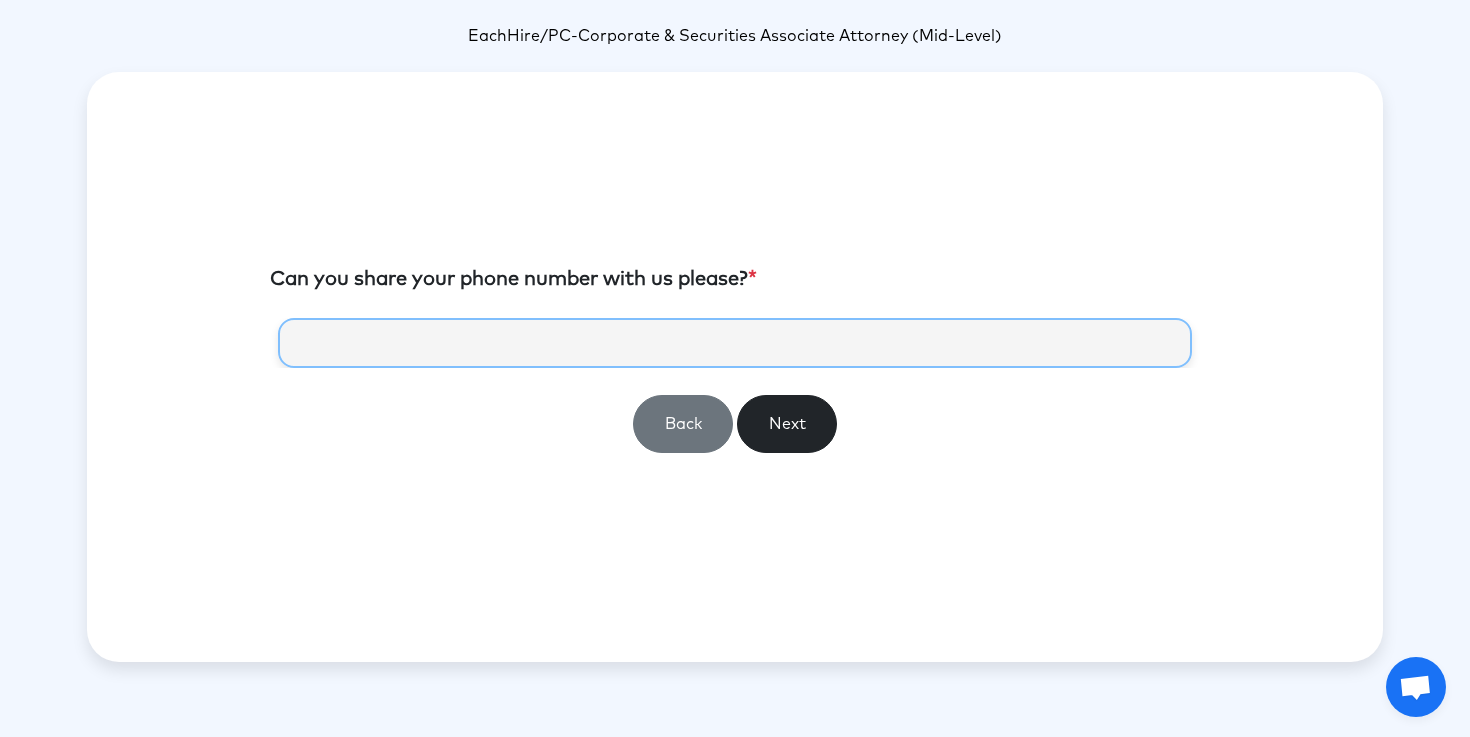 click at bounding box center (735, 343) 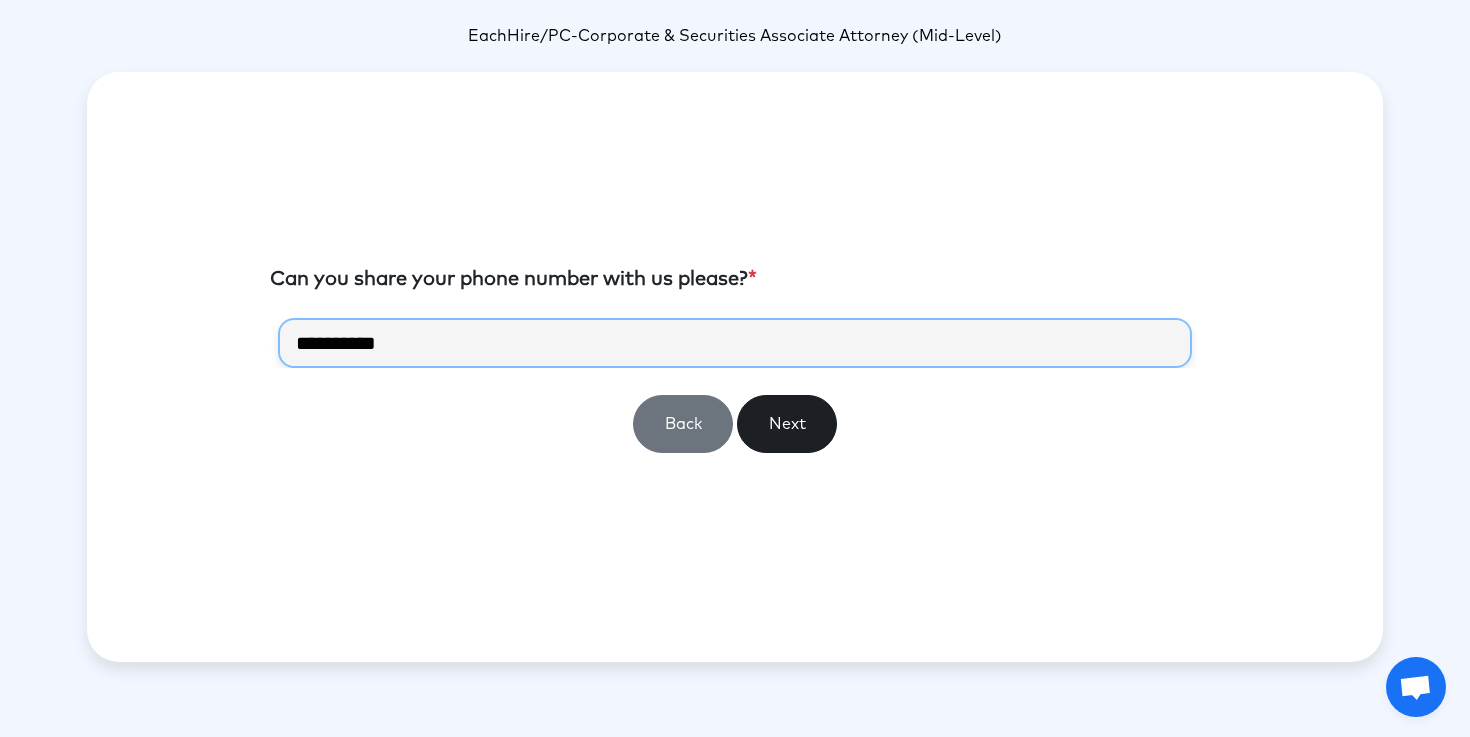 type on "**********" 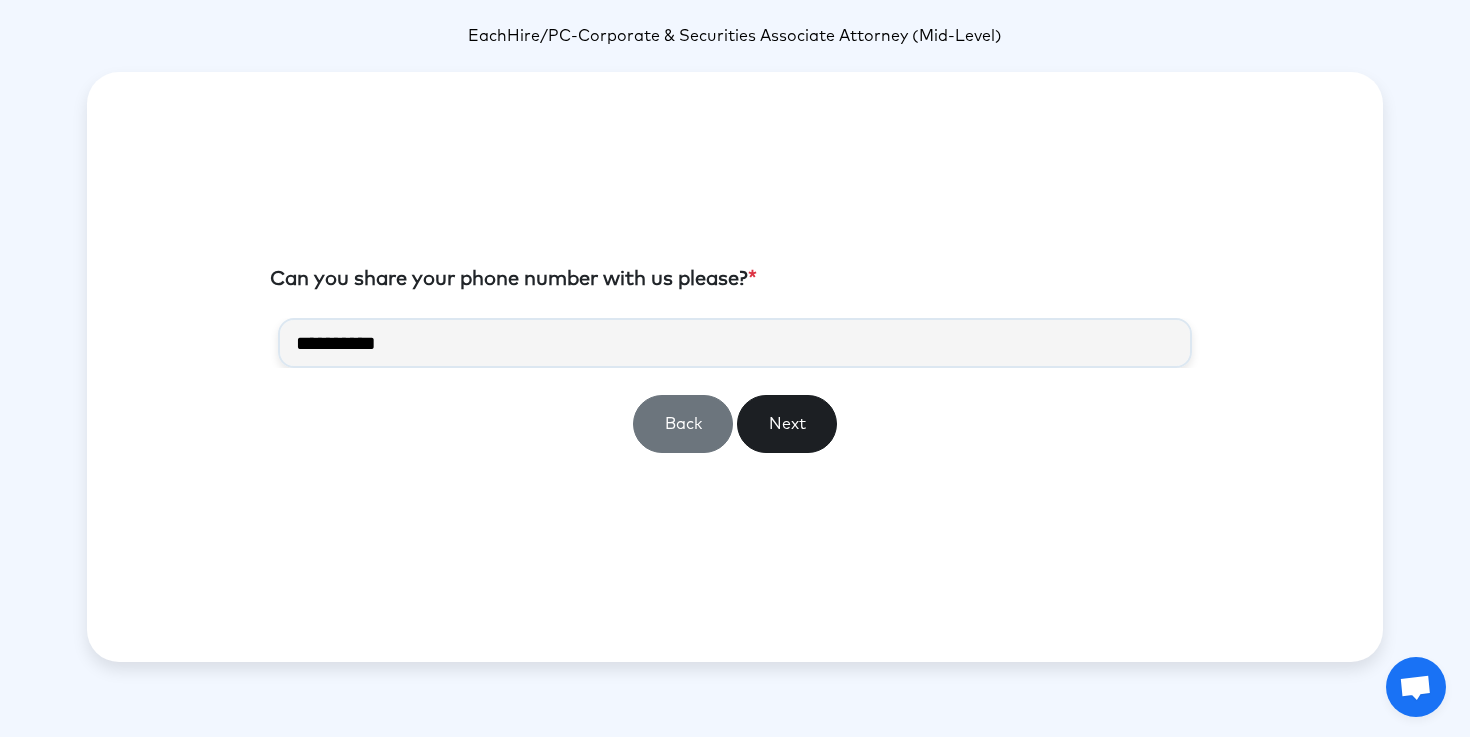 click on "Next" at bounding box center [787, 424] 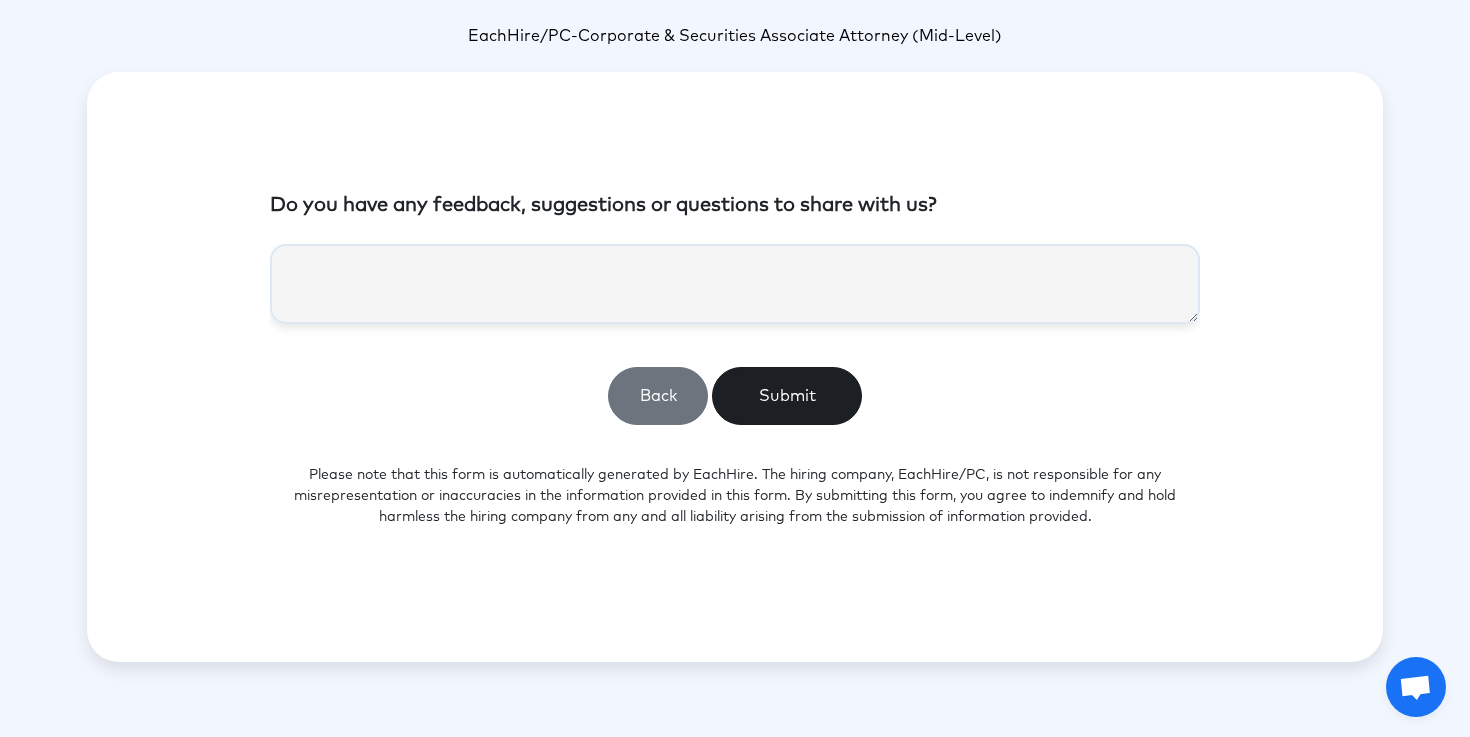 click on "Submit" at bounding box center [787, 396] 